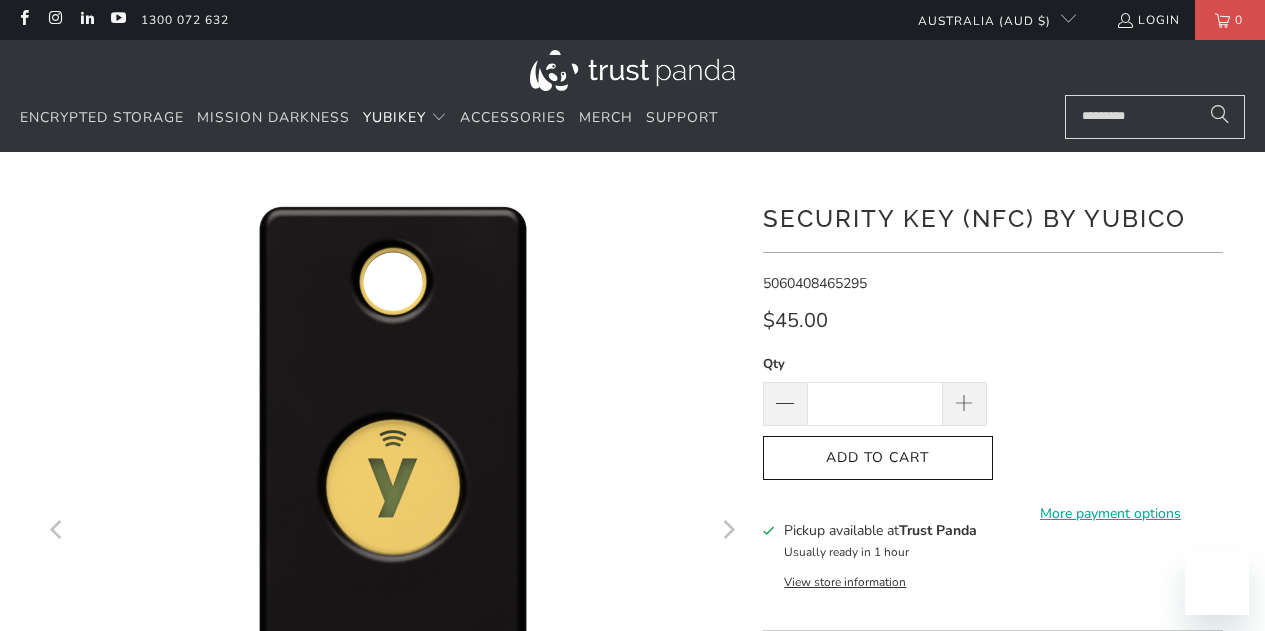 scroll, scrollTop: 0, scrollLeft: 0, axis: both 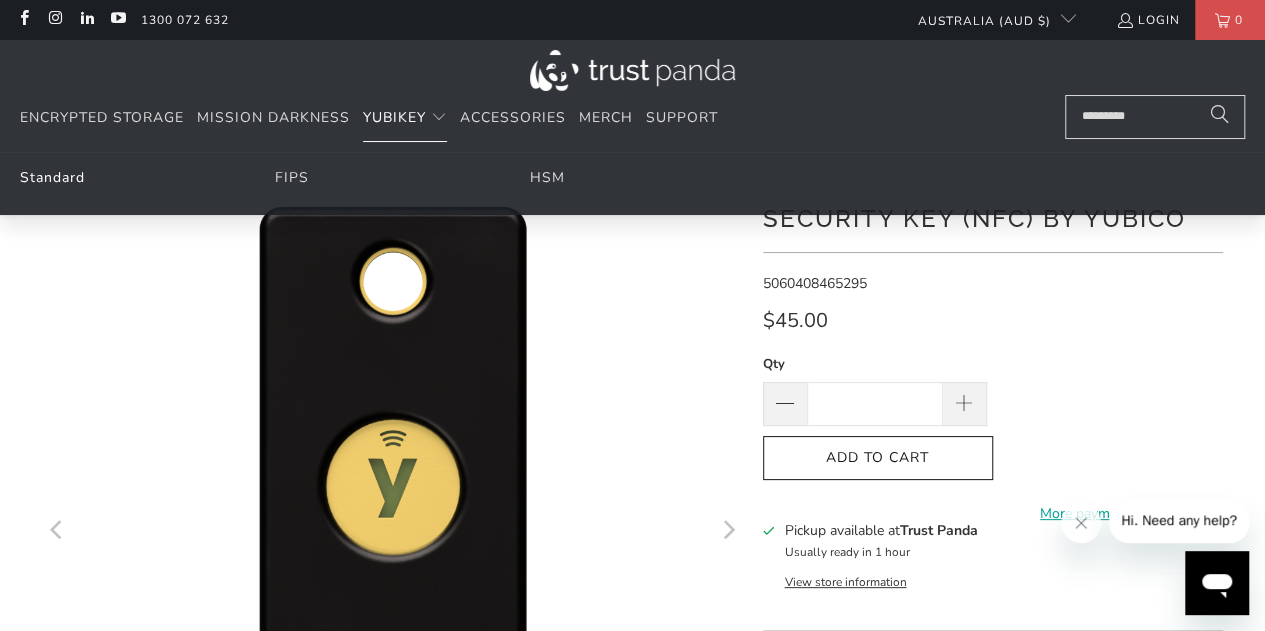 click on "Standard" at bounding box center (52, 177) 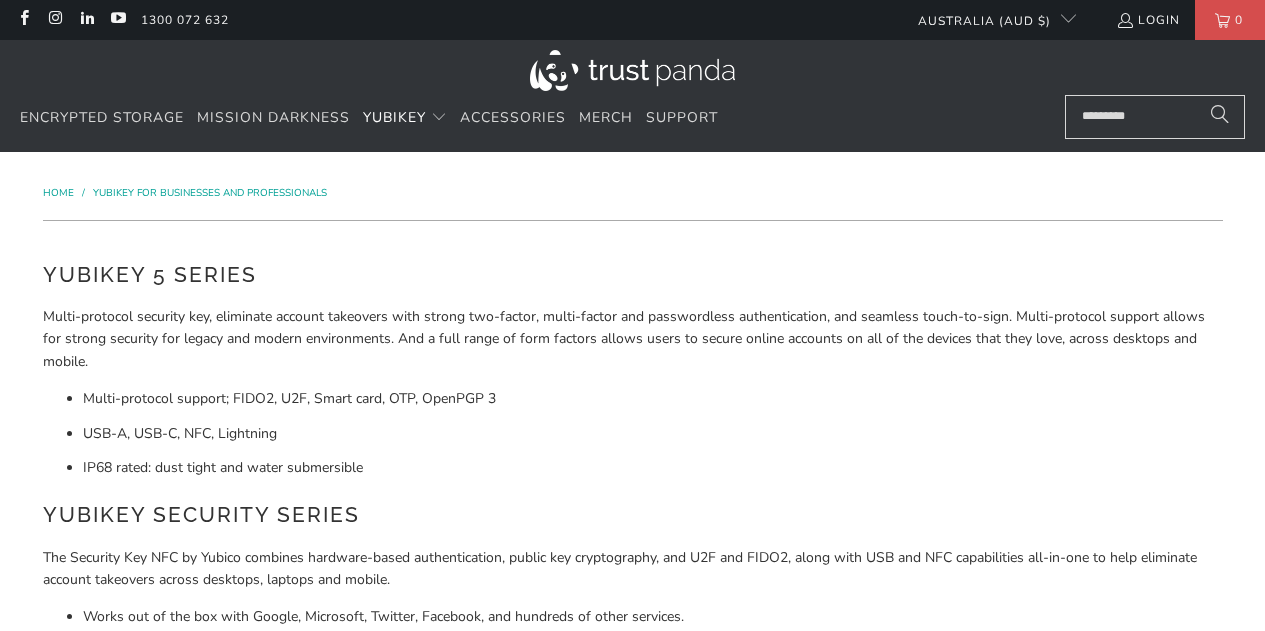scroll, scrollTop: 0, scrollLeft: 0, axis: both 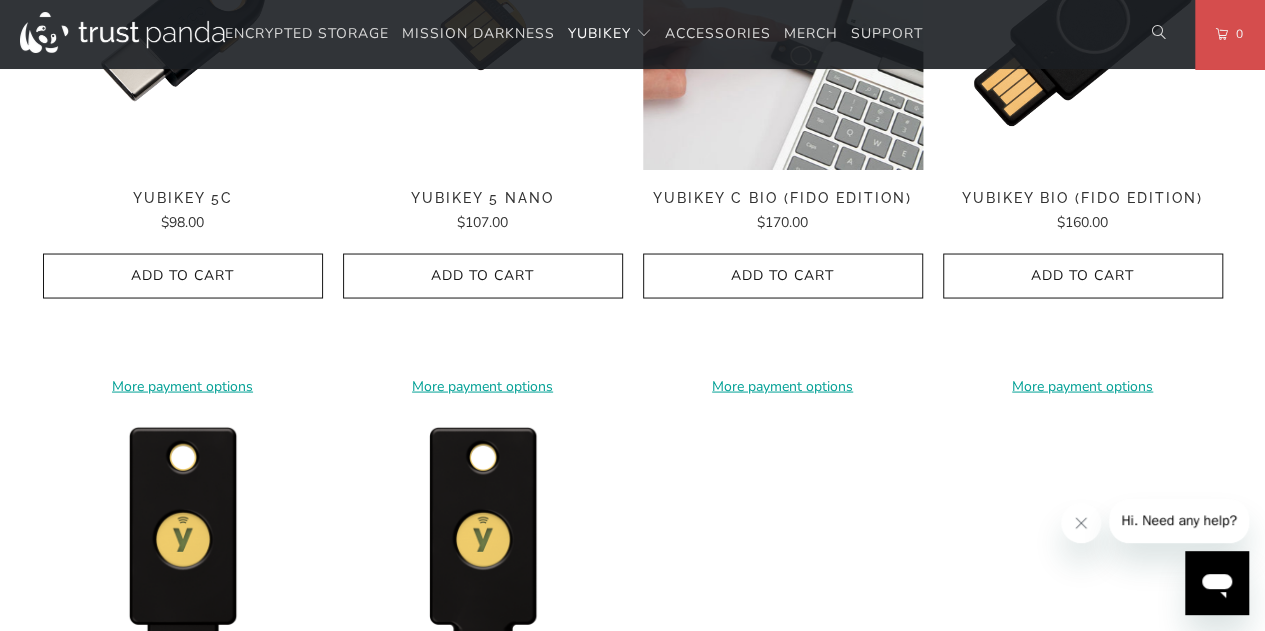 click at bounding box center [783, 29] 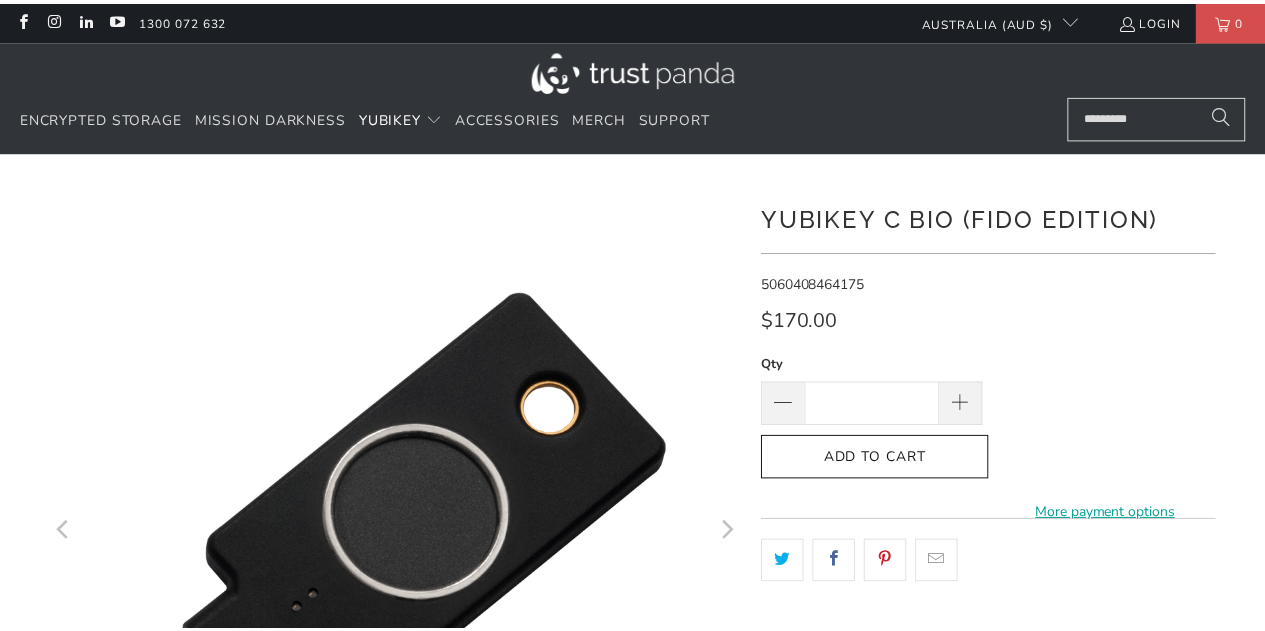 scroll, scrollTop: 0, scrollLeft: 0, axis: both 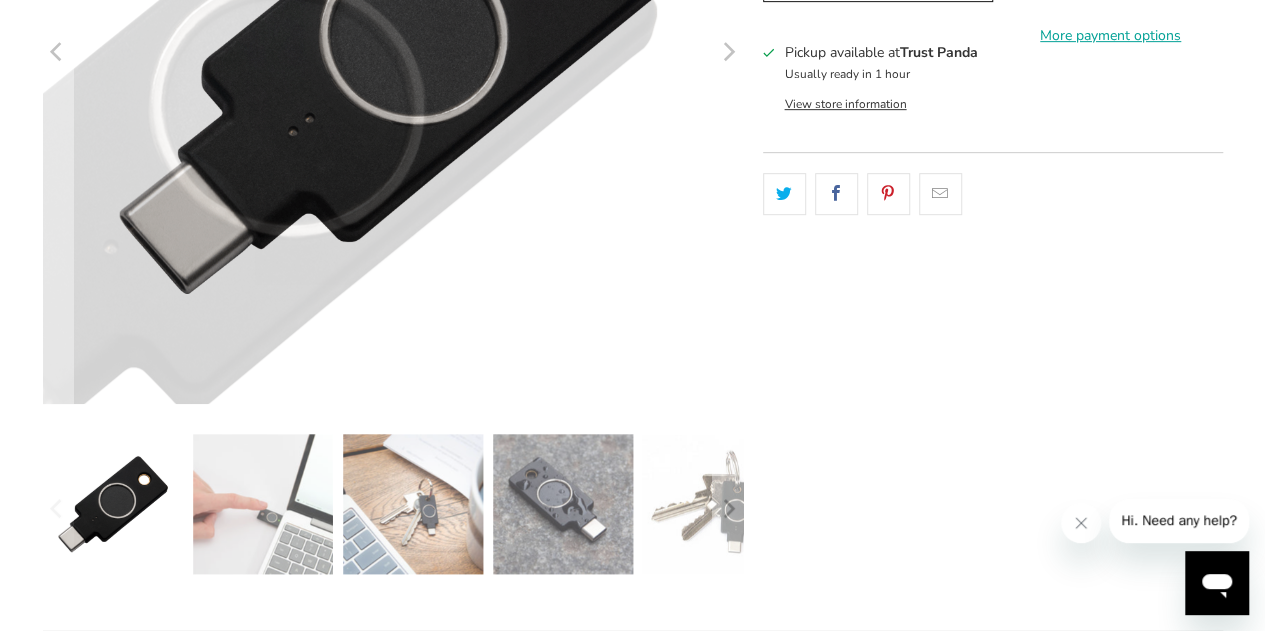 drag, startPoint x: 686, startPoint y: 359, endPoint x: 650, endPoint y: 604, distance: 247.63077 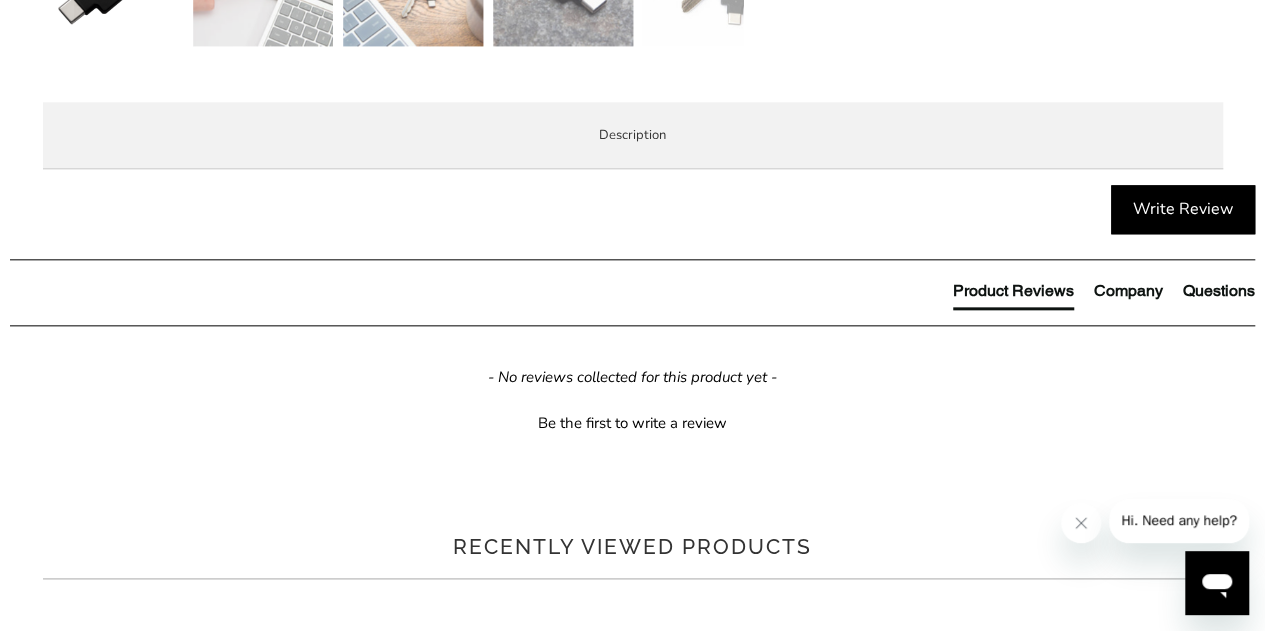 scroll, scrollTop: 1064, scrollLeft: 0, axis: vertical 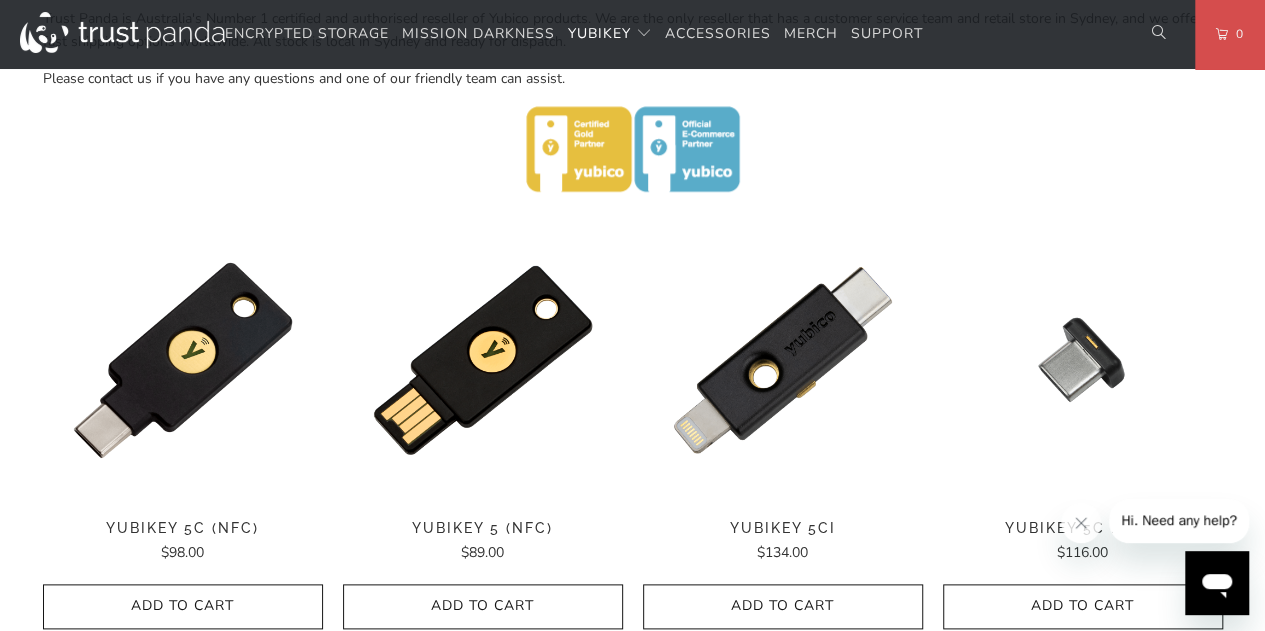 click at bounding box center (183, 360) 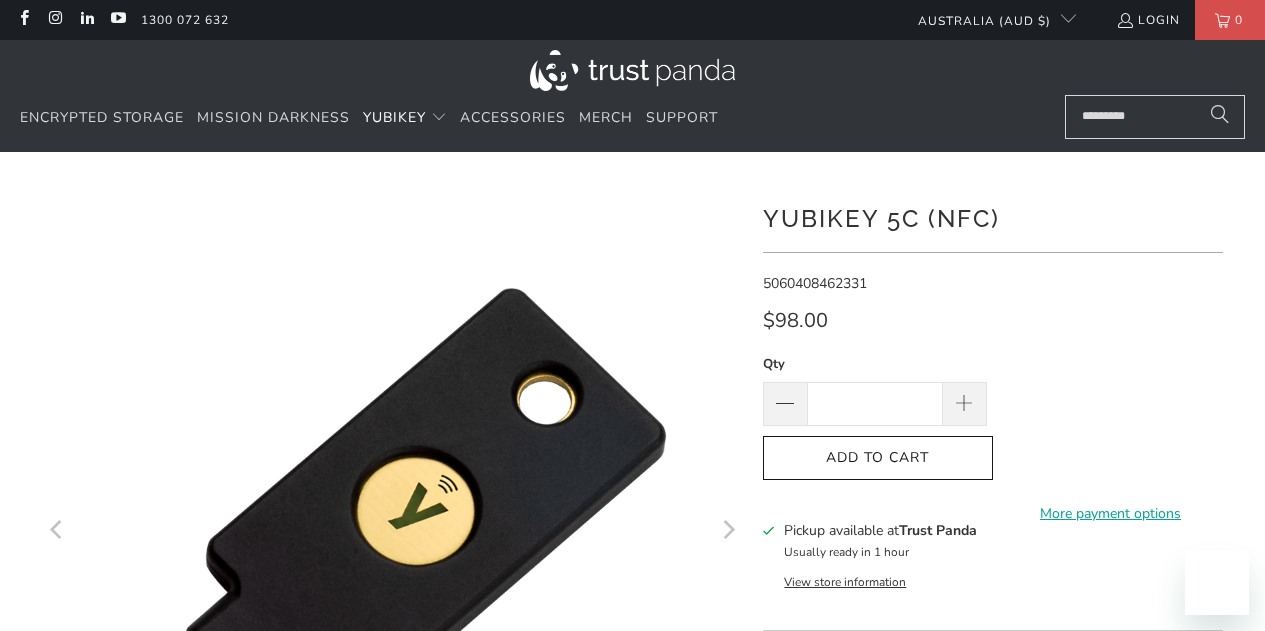 scroll, scrollTop: 0, scrollLeft: 0, axis: both 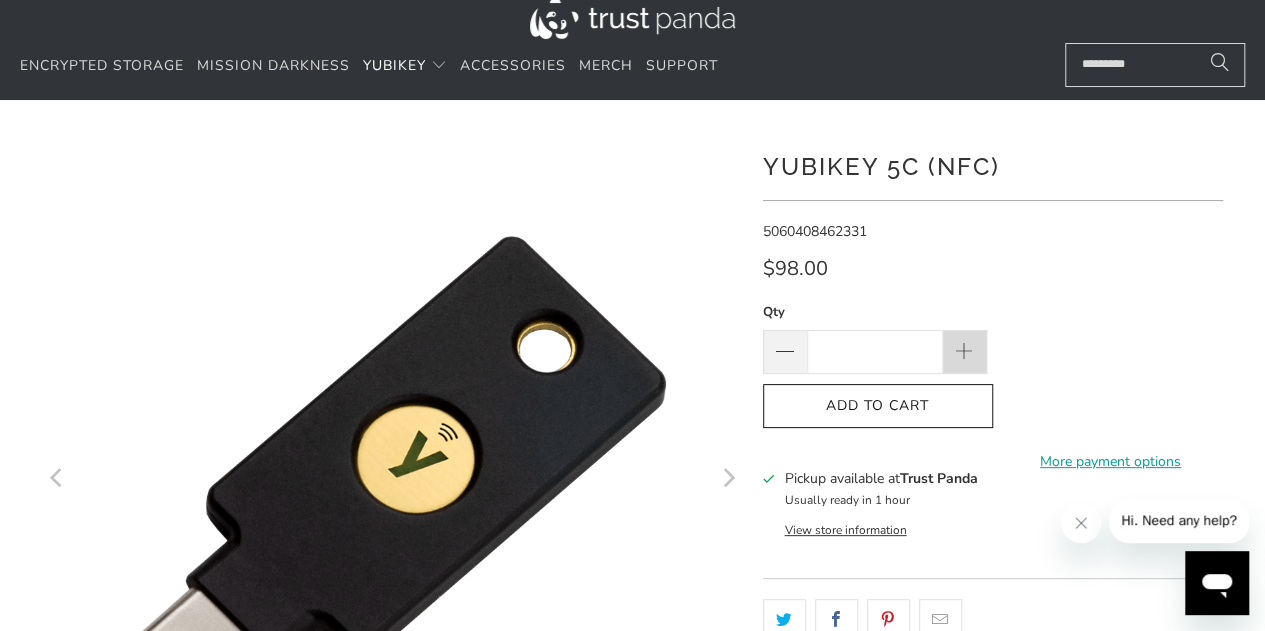 click 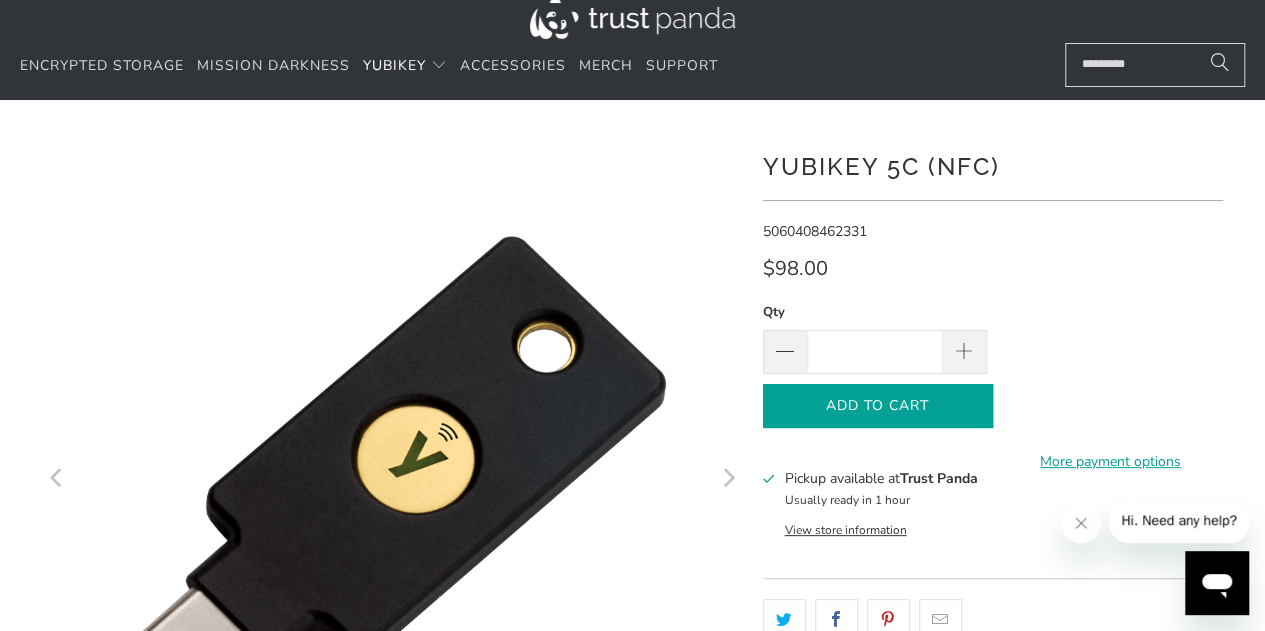 click on "Add to Cart" 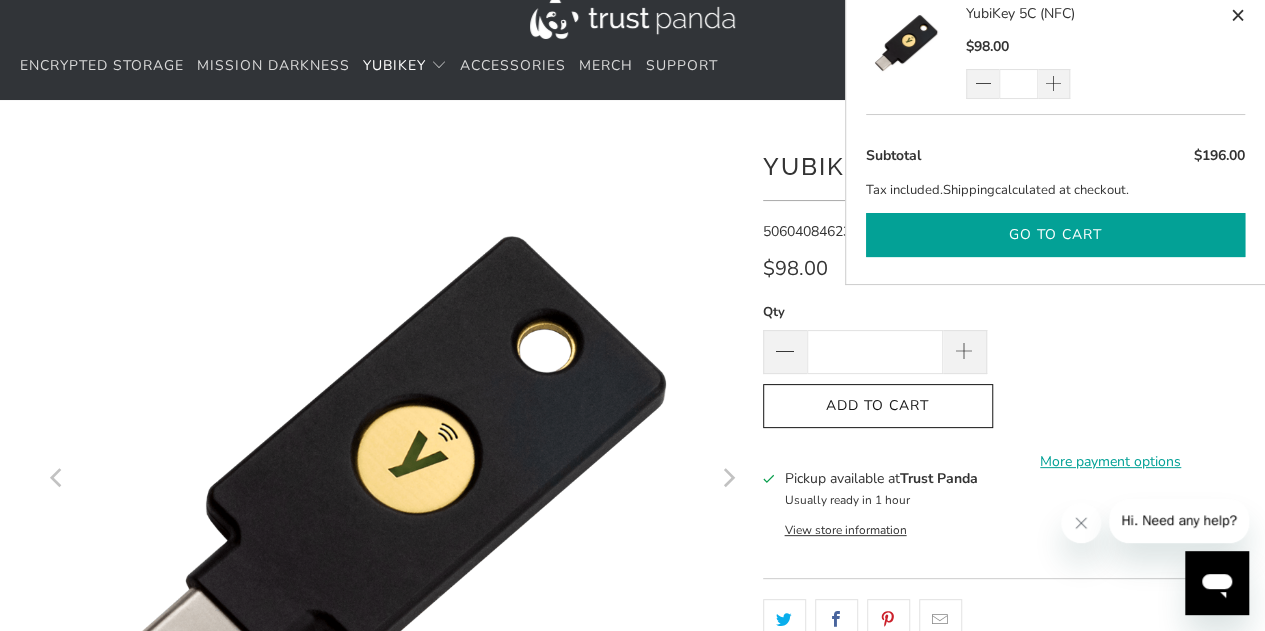 click on "Go to cart" at bounding box center (1055, 235) 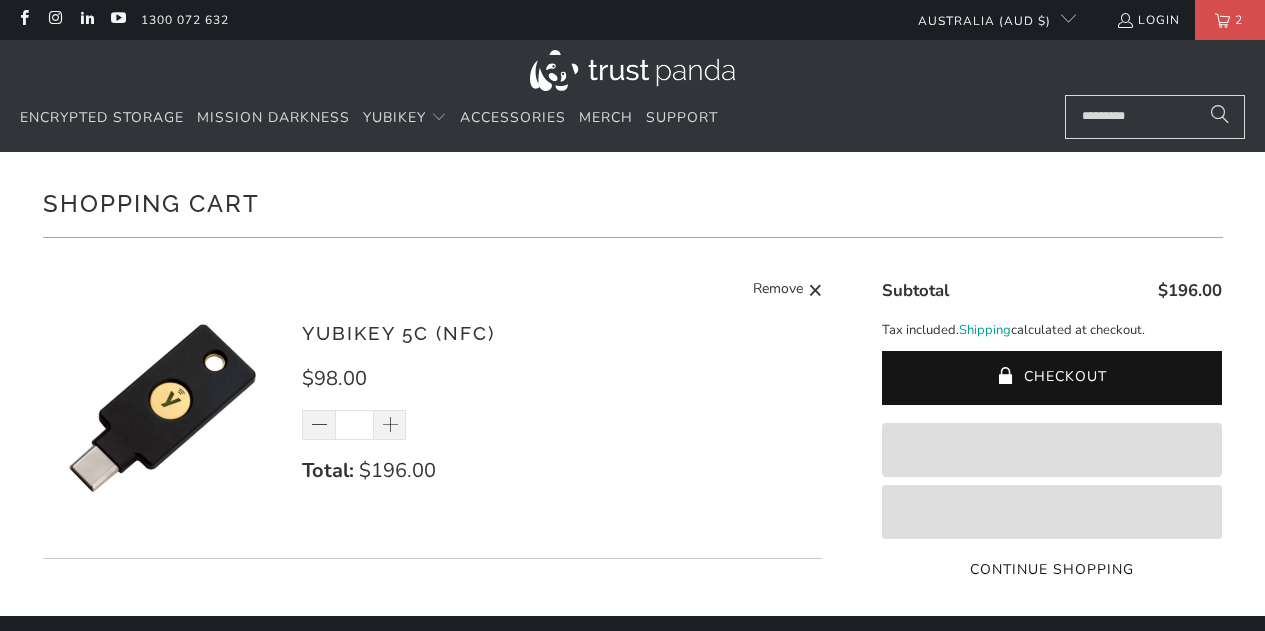 scroll, scrollTop: 0, scrollLeft: 0, axis: both 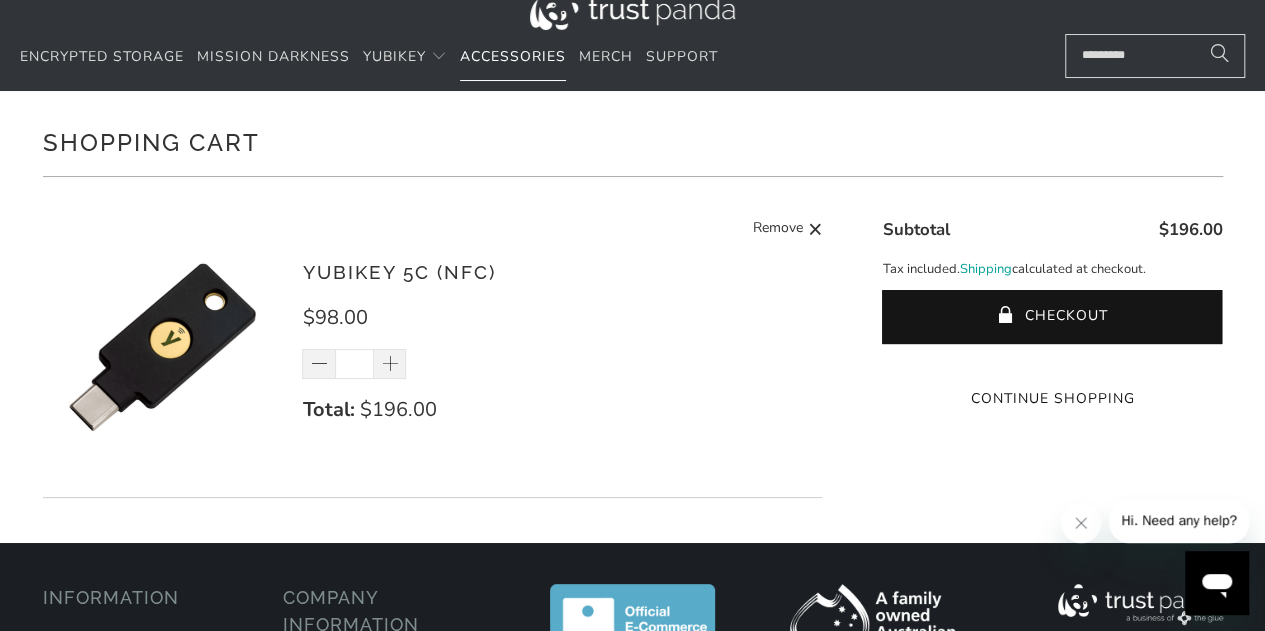 click on "Accessories" at bounding box center [513, 56] 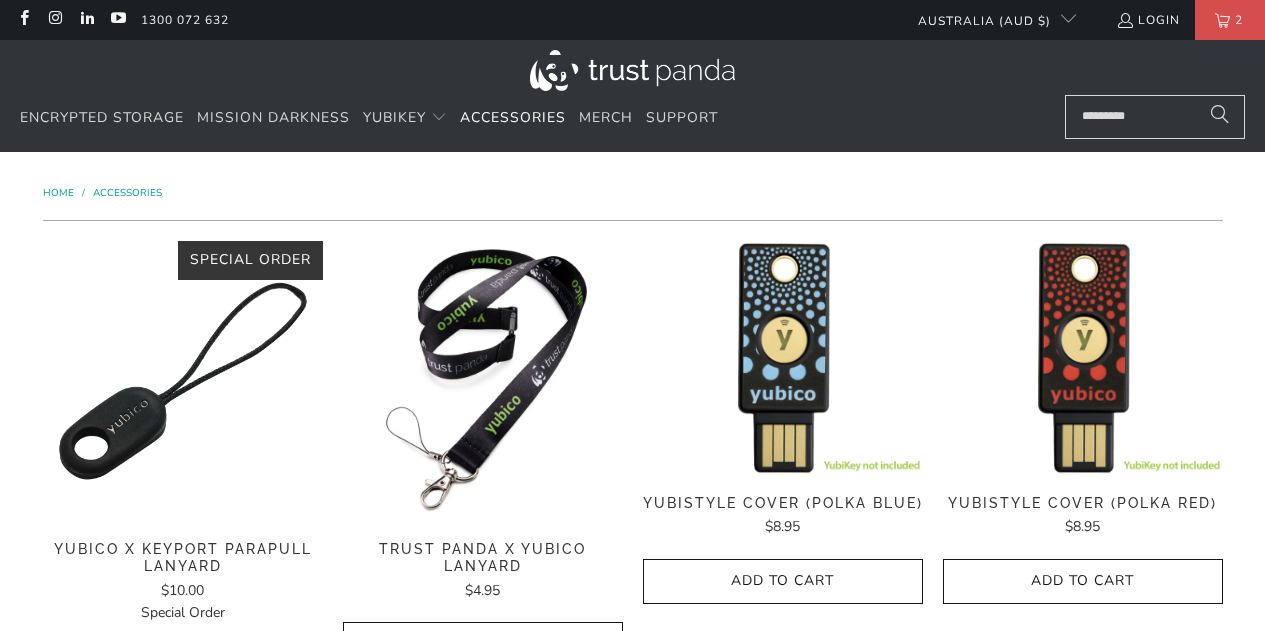 scroll, scrollTop: 0, scrollLeft: 0, axis: both 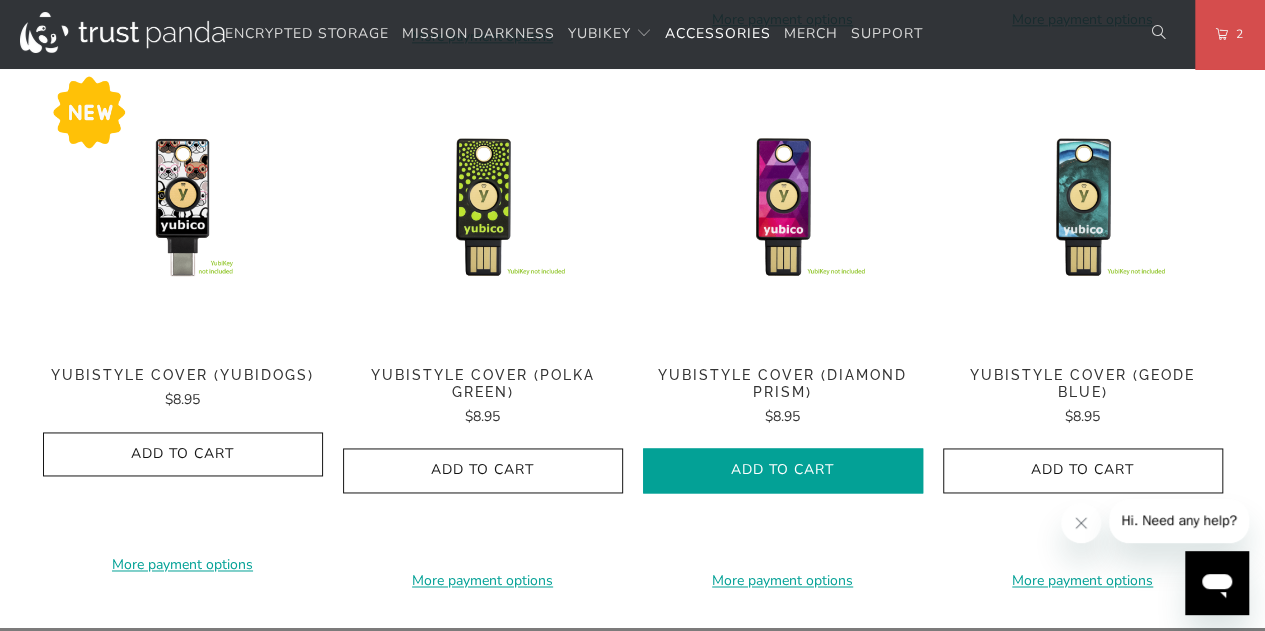 click 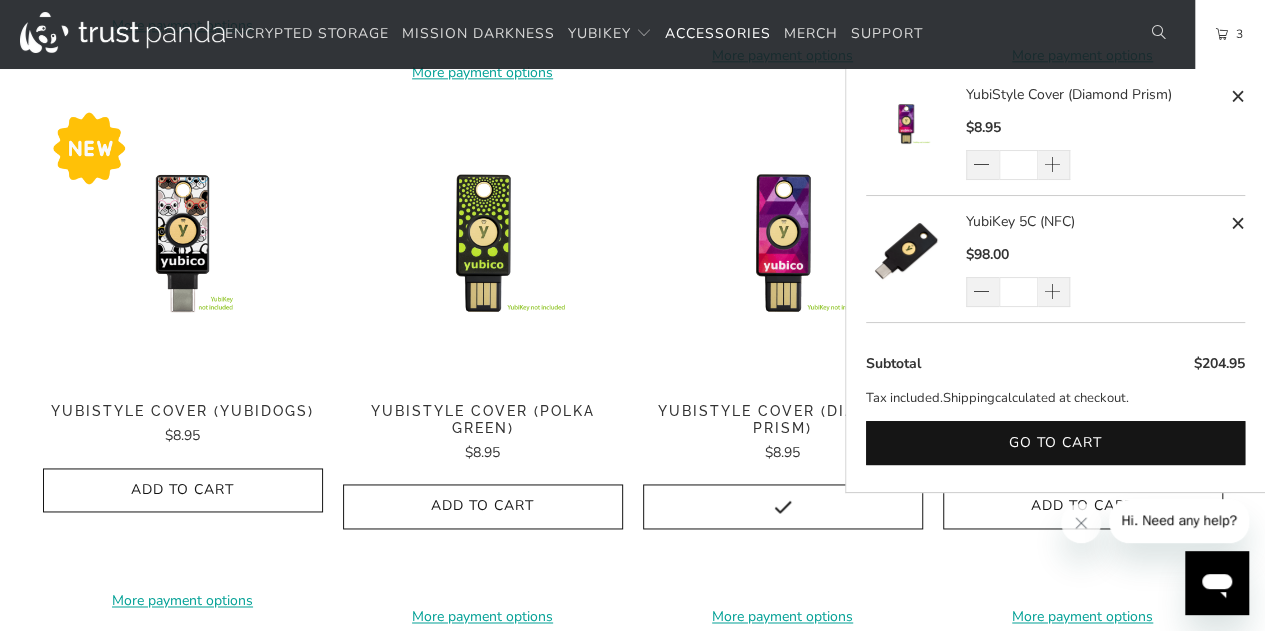 scroll, scrollTop: 868, scrollLeft: 0, axis: vertical 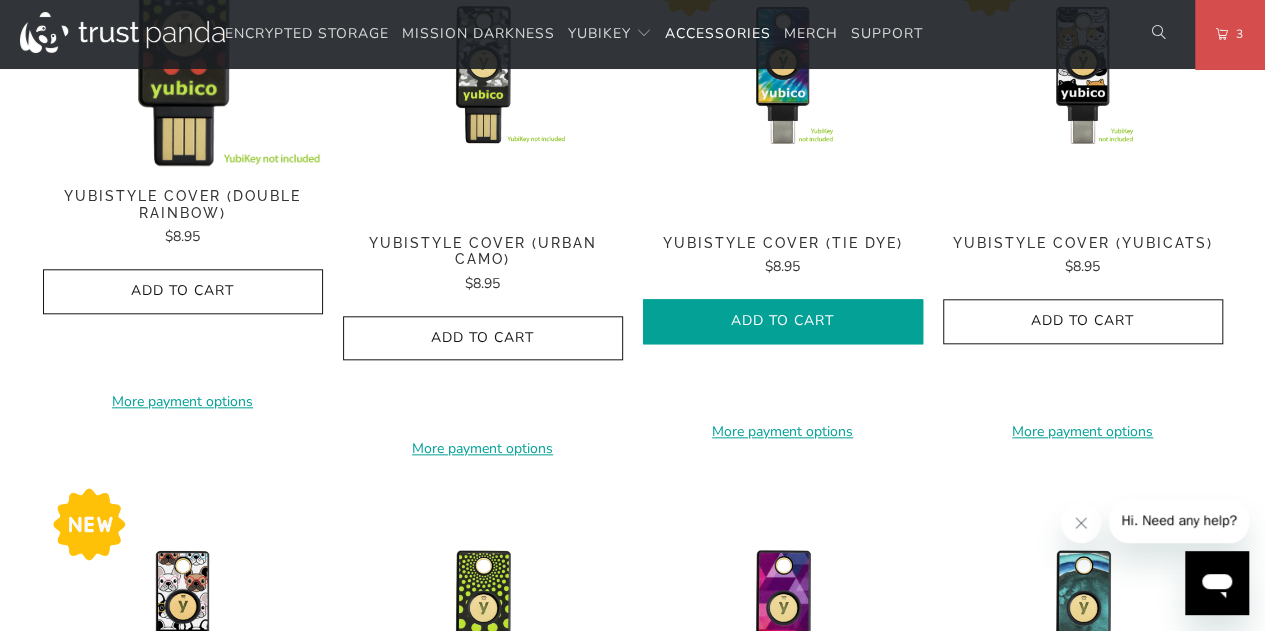 click on "Add to Cart" 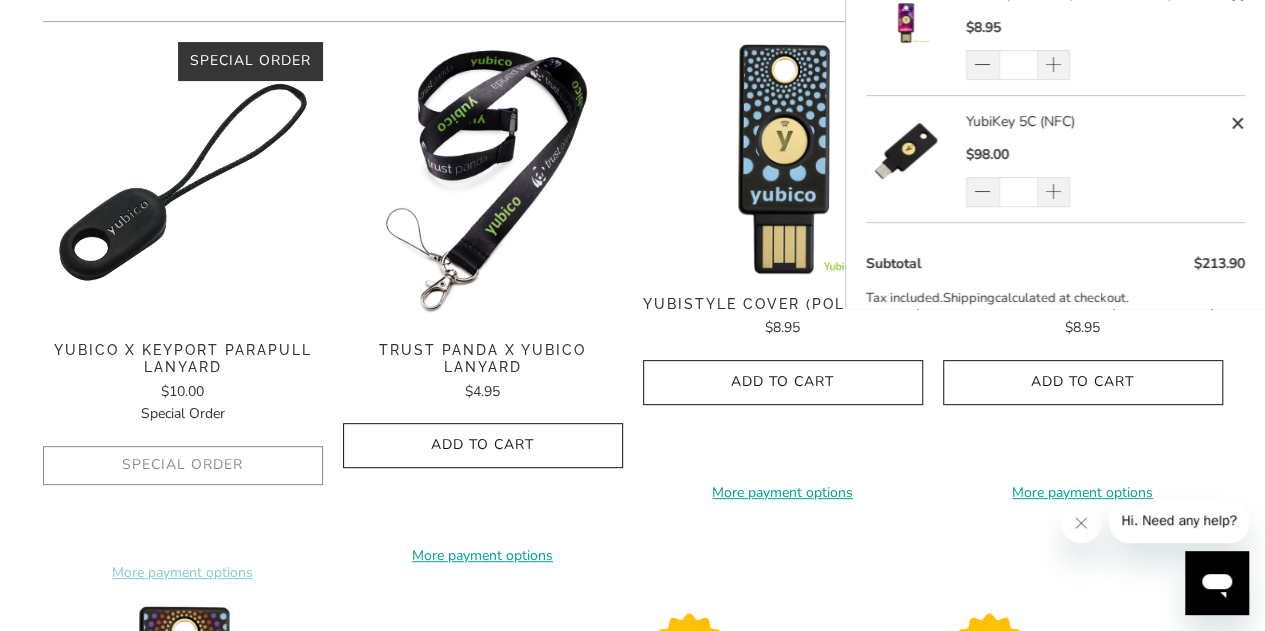 scroll, scrollTop: 204, scrollLeft: 0, axis: vertical 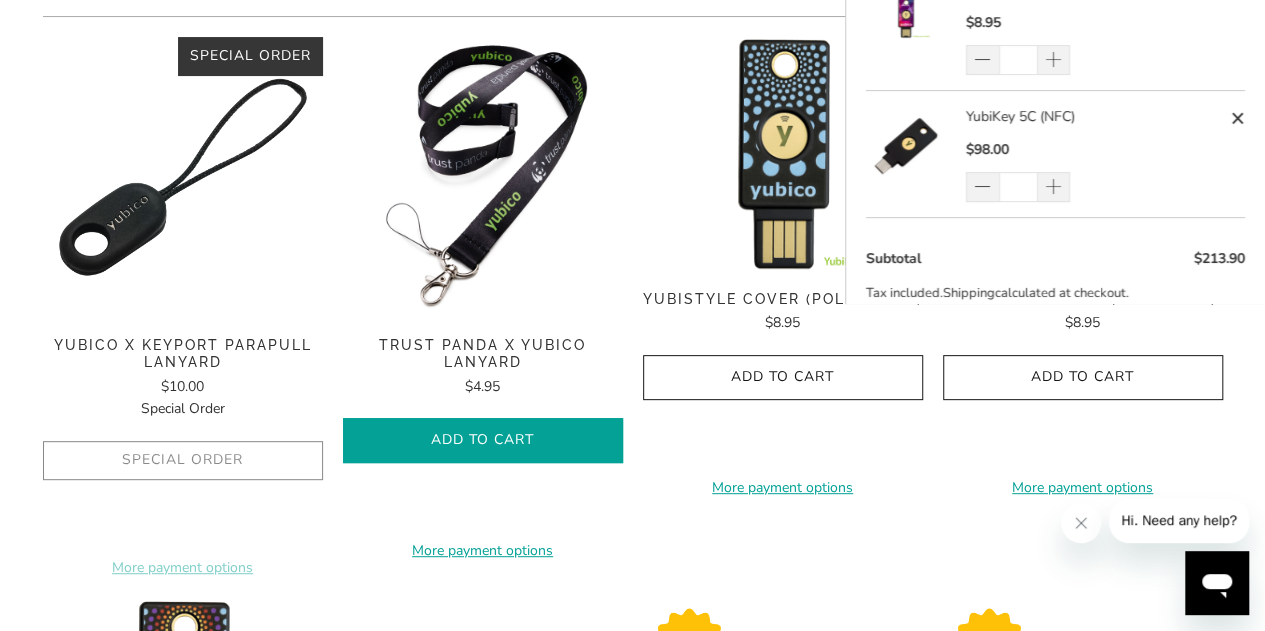 click on "Add to Cart" 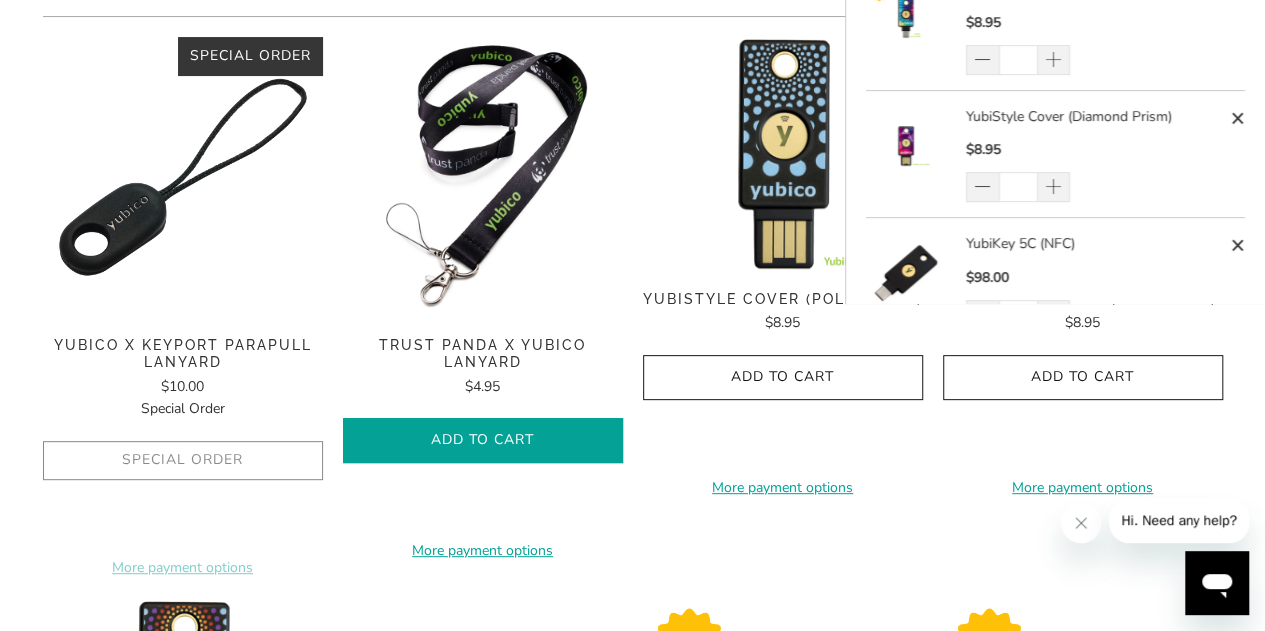 click on "Add to Cart" 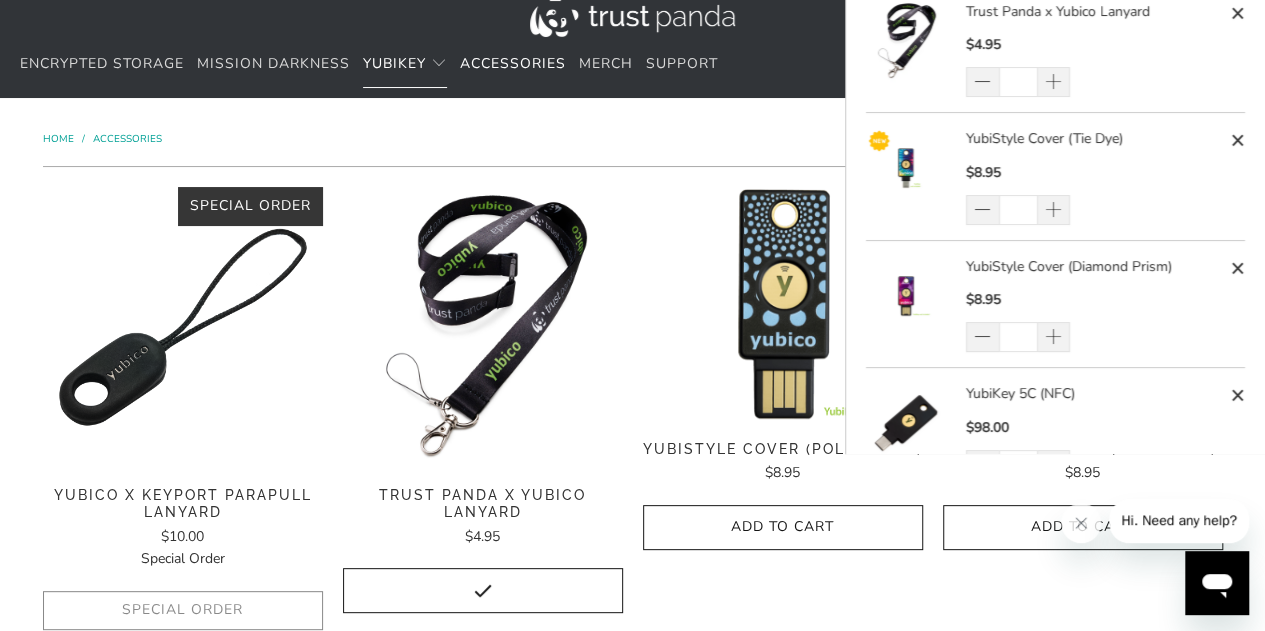 scroll, scrollTop: 0, scrollLeft: 0, axis: both 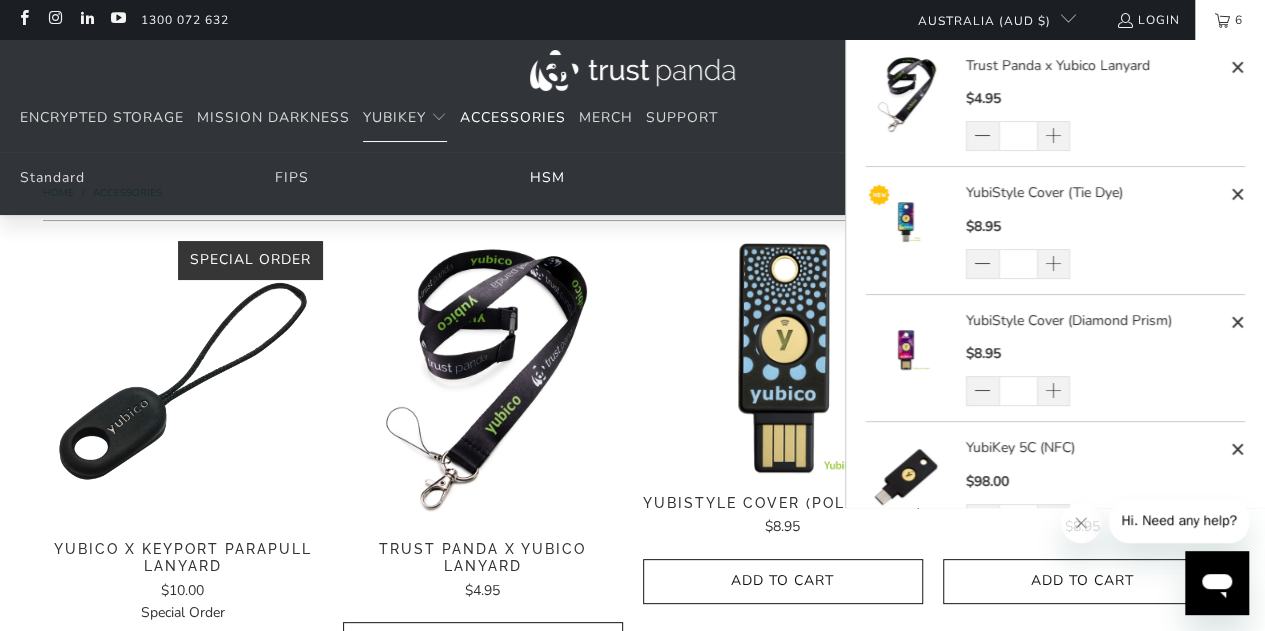 click on "HSM" at bounding box center [547, 177] 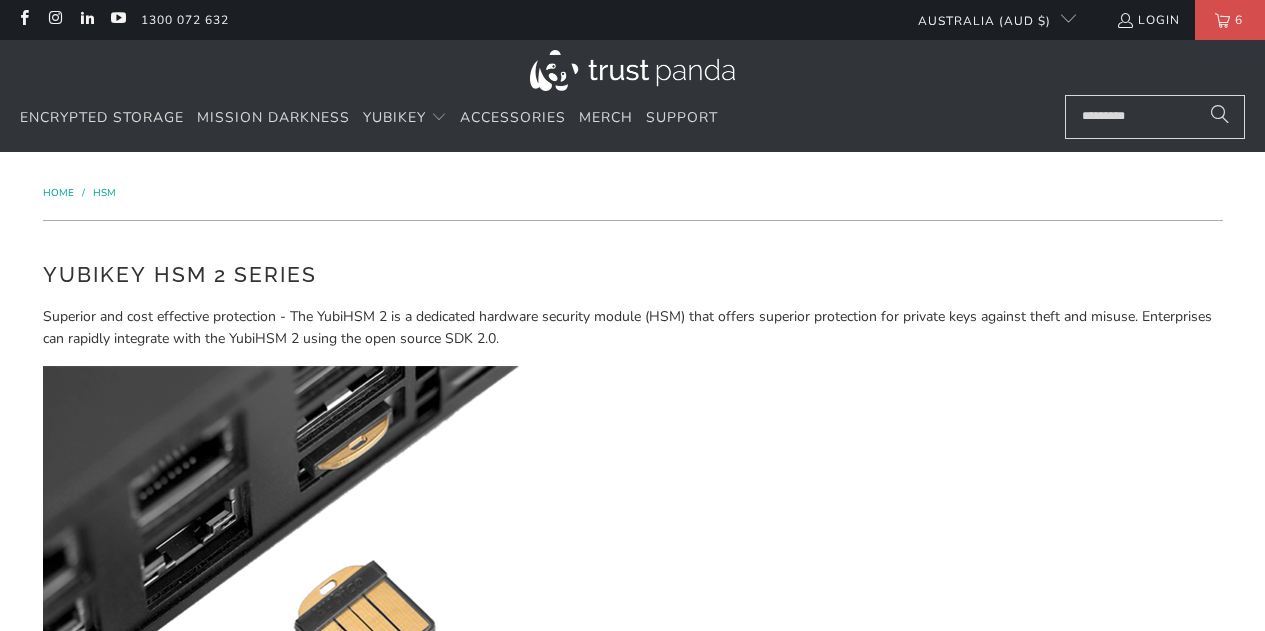 scroll, scrollTop: 0, scrollLeft: 0, axis: both 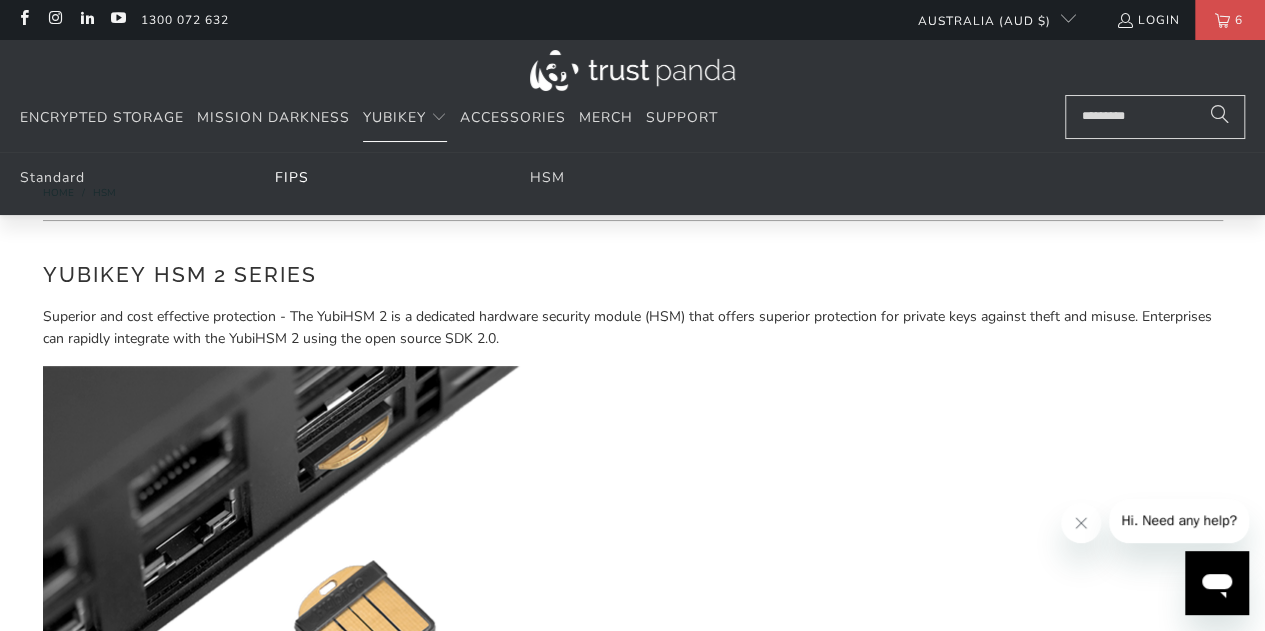 click on "FIPS" at bounding box center (292, 177) 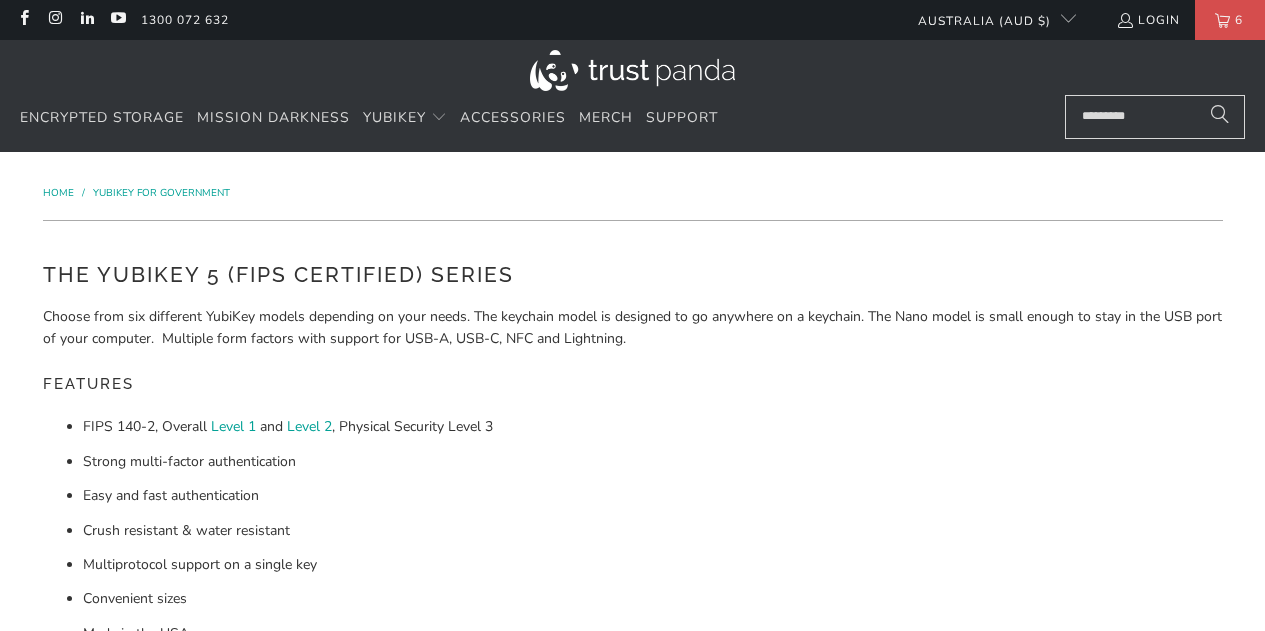 scroll, scrollTop: 0, scrollLeft: 0, axis: both 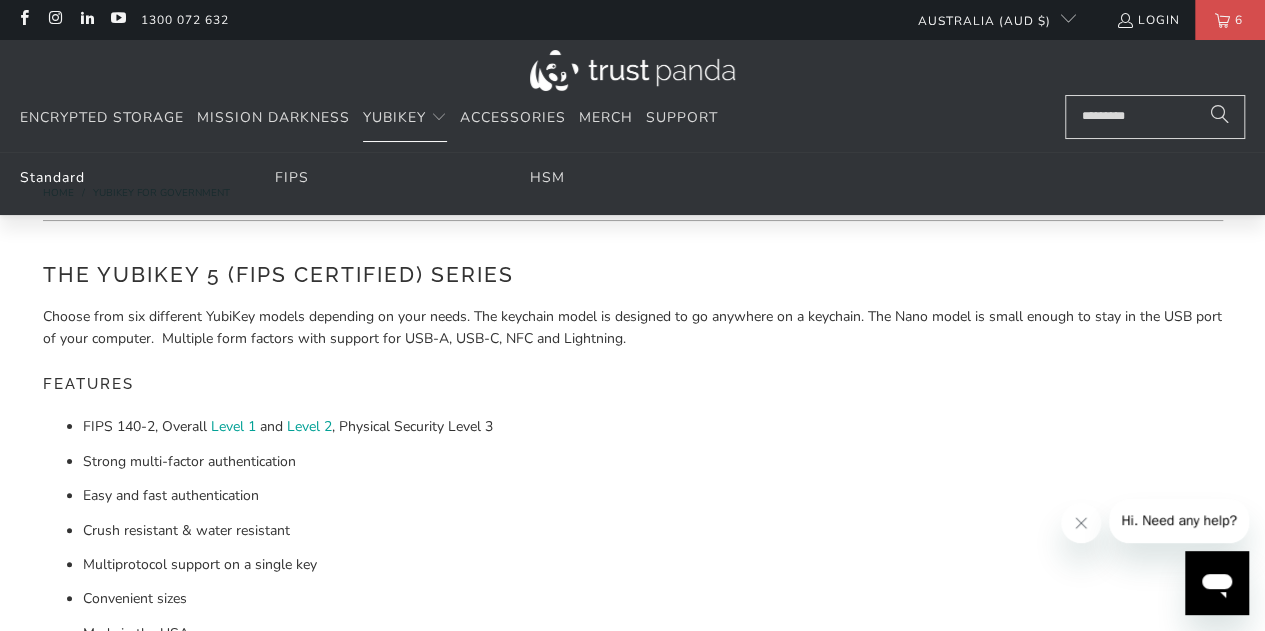 click on "Standard" at bounding box center (52, 177) 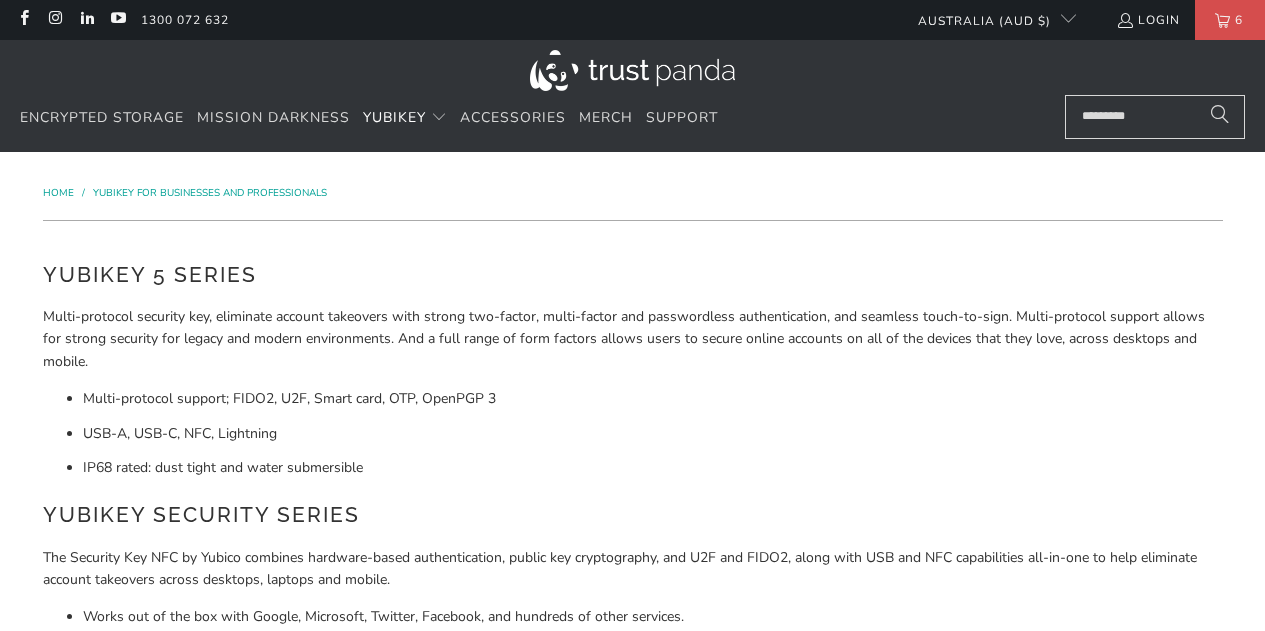scroll, scrollTop: 0, scrollLeft: 0, axis: both 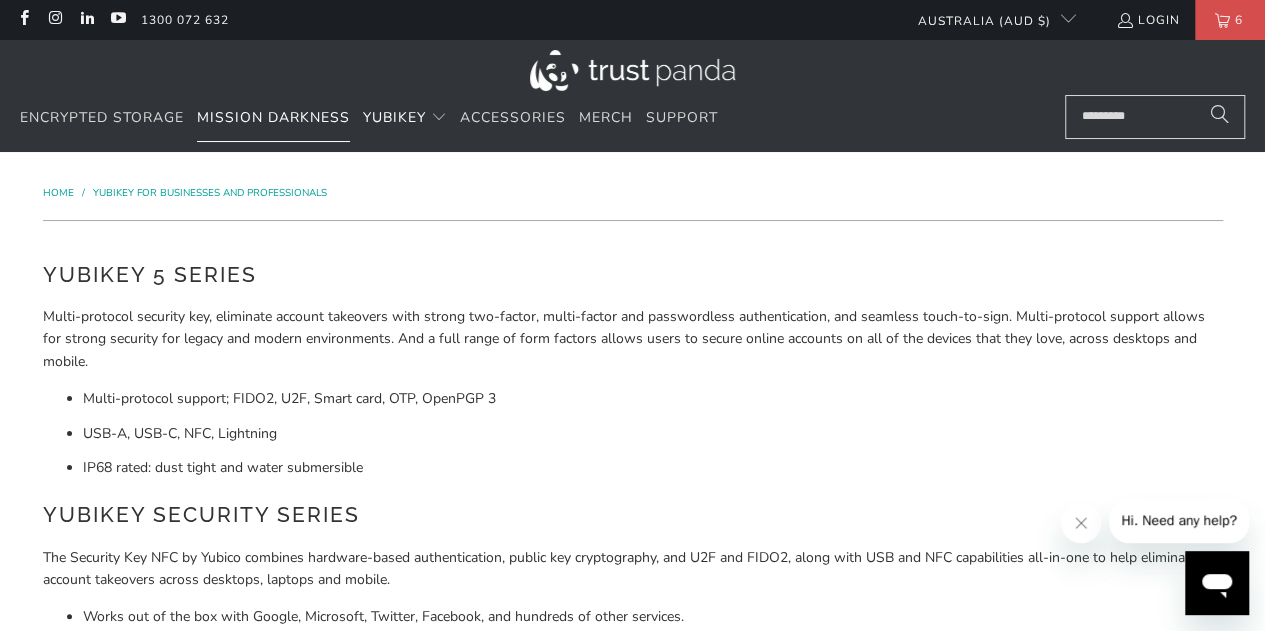 click on "Mission Darkness" at bounding box center (273, 117) 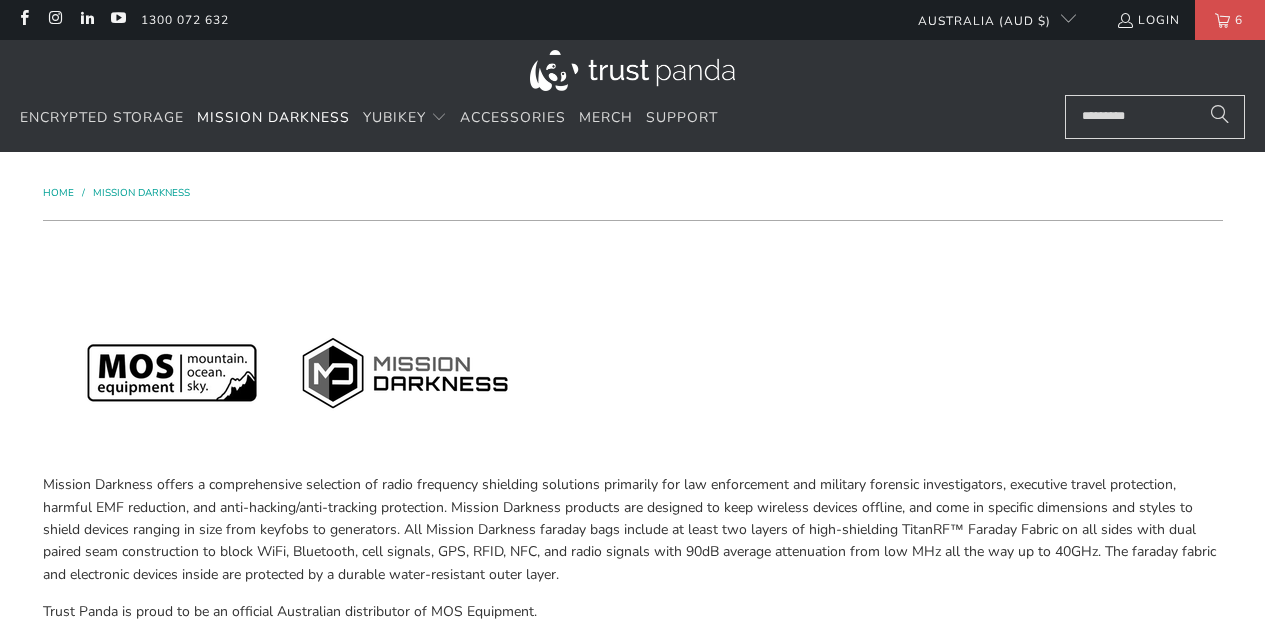 scroll, scrollTop: 0, scrollLeft: 0, axis: both 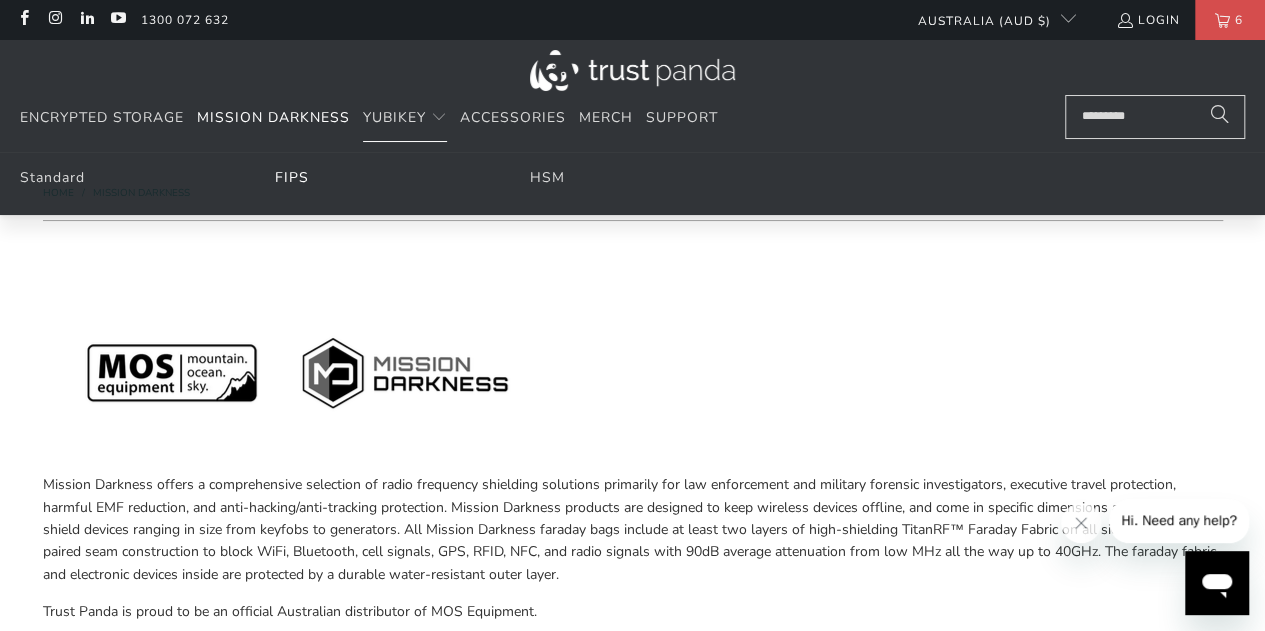 click on "FIPS" at bounding box center (292, 177) 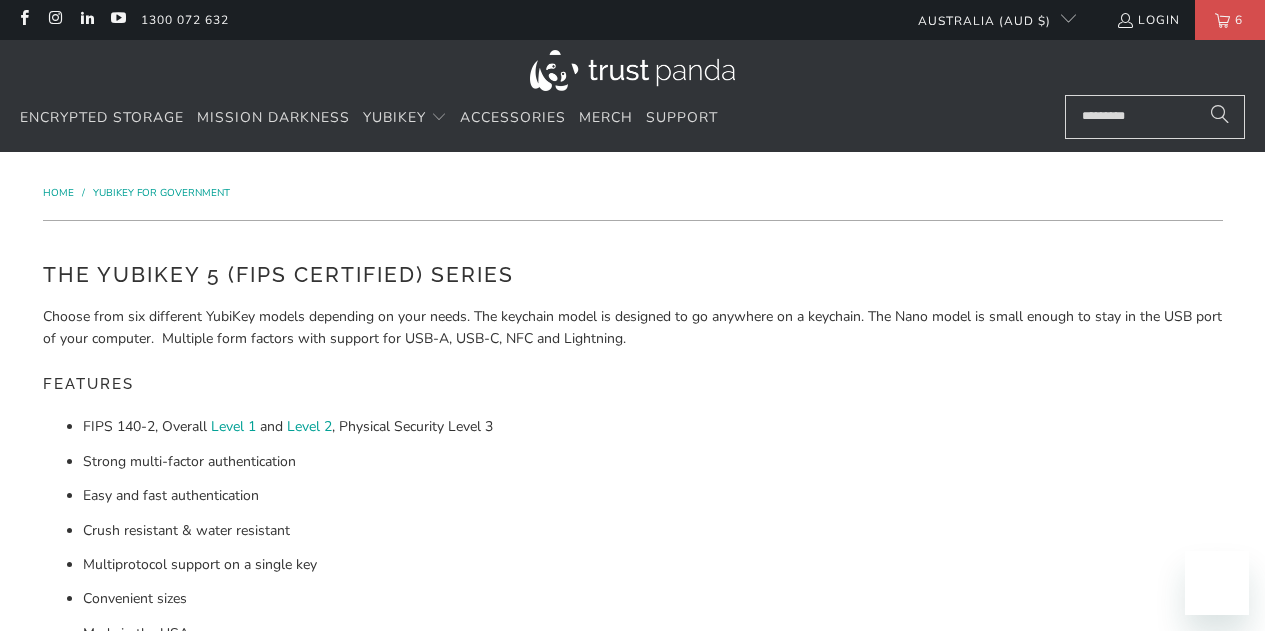 scroll, scrollTop: 0, scrollLeft: 0, axis: both 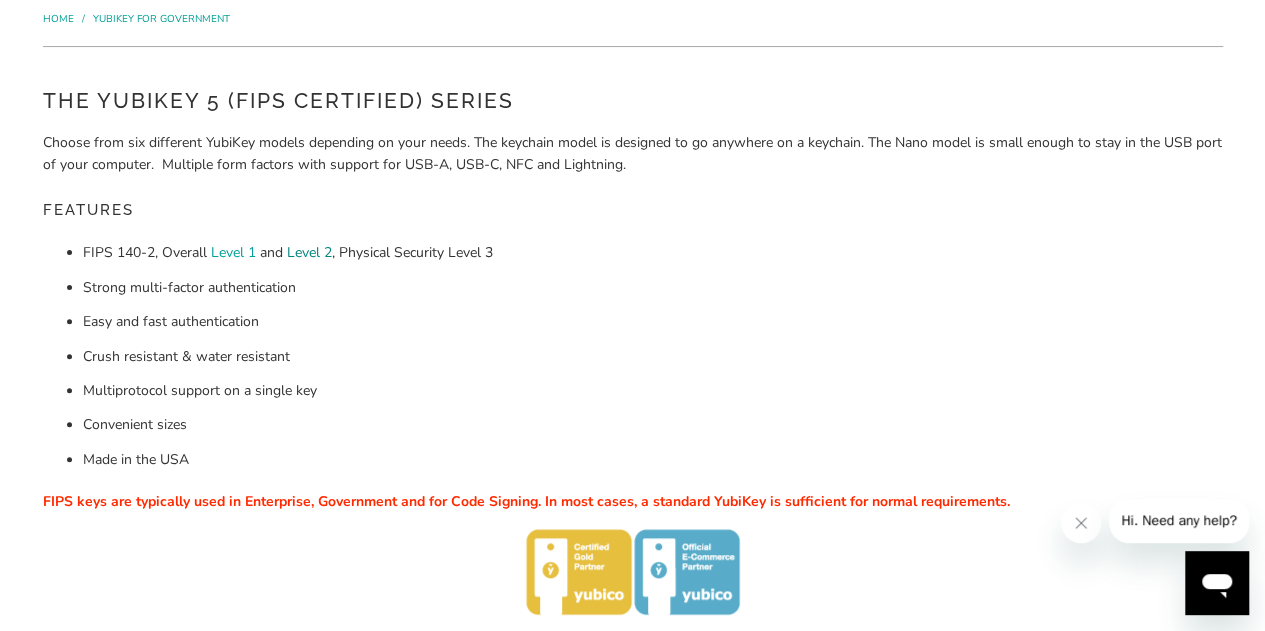 click on "Level 2" at bounding box center [309, 252] 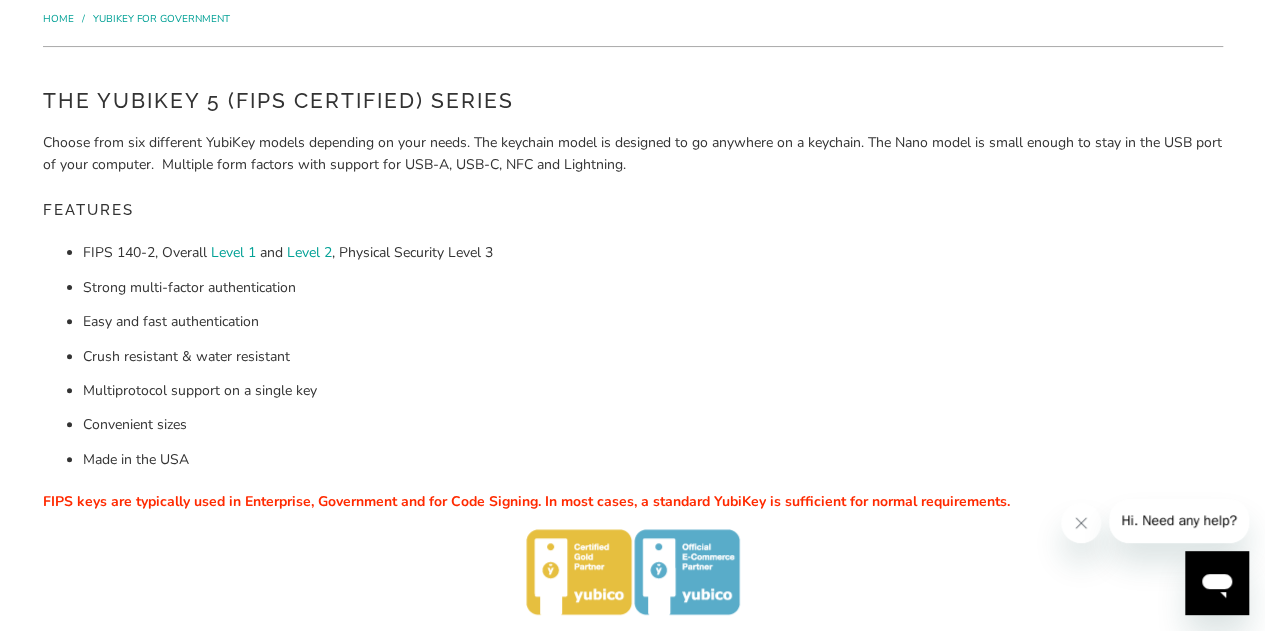 click on "FIPS 140-2, Overall   Level 1   and   Level 2 , Physical Security Level 3
Strong multi-factor authentication
Easy and fast authentication
Crush resistant & water resistant
Multiprotocol support on a single key
Convenient sizes
Made in the USA" at bounding box center [633, 356] 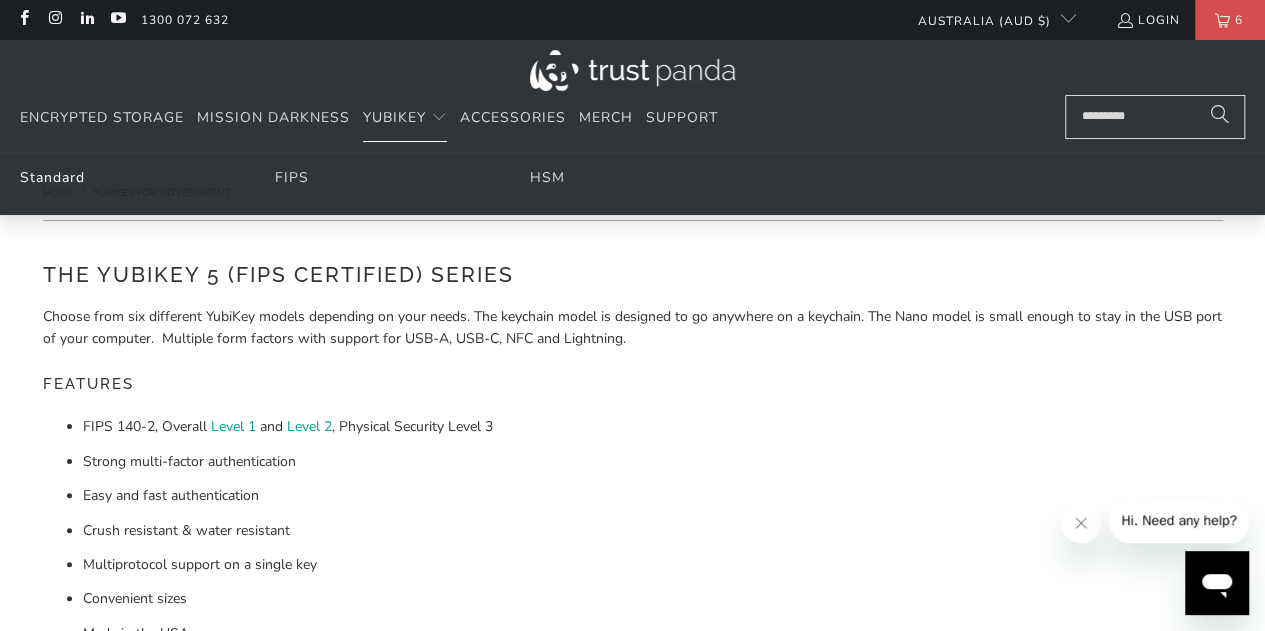 click on "Standard" at bounding box center (52, 177) 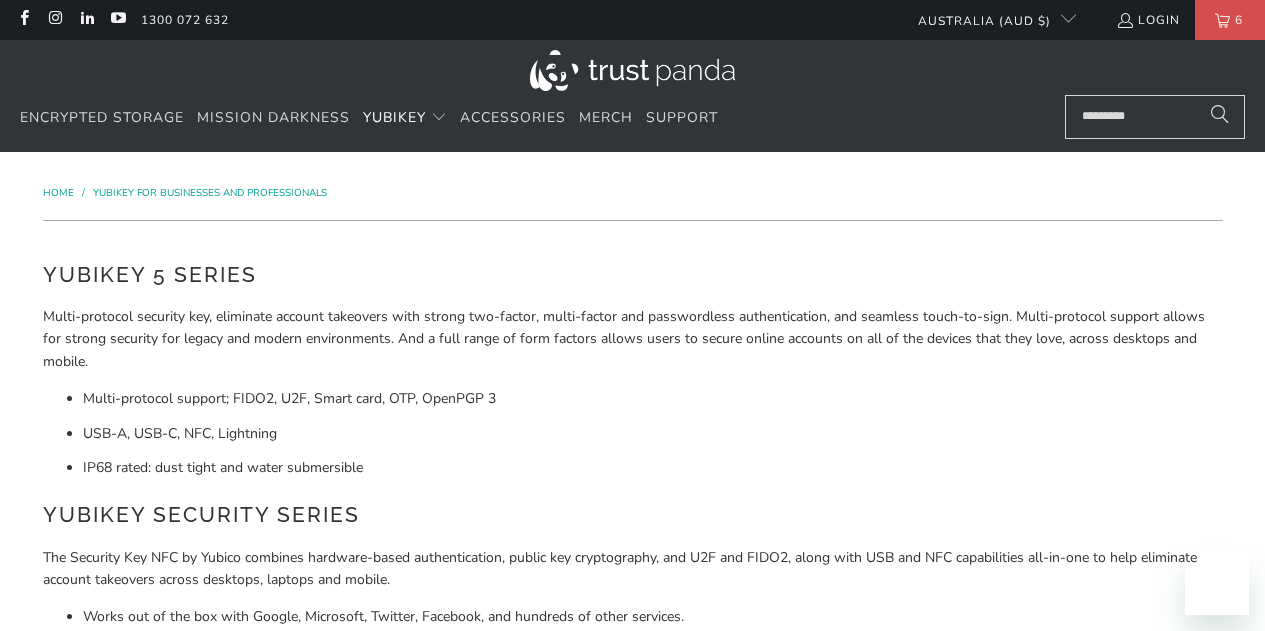 scroll, scrollTop: 0, scrollLeft: 0, axis: both 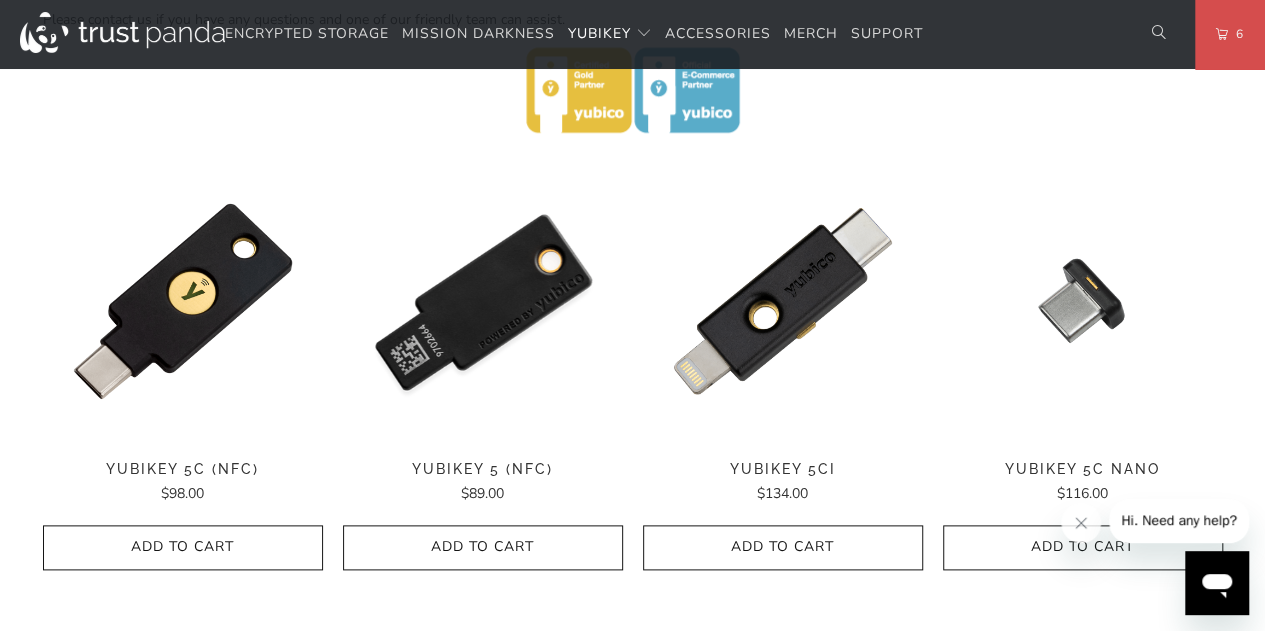 click at bounding box center (483, 301) 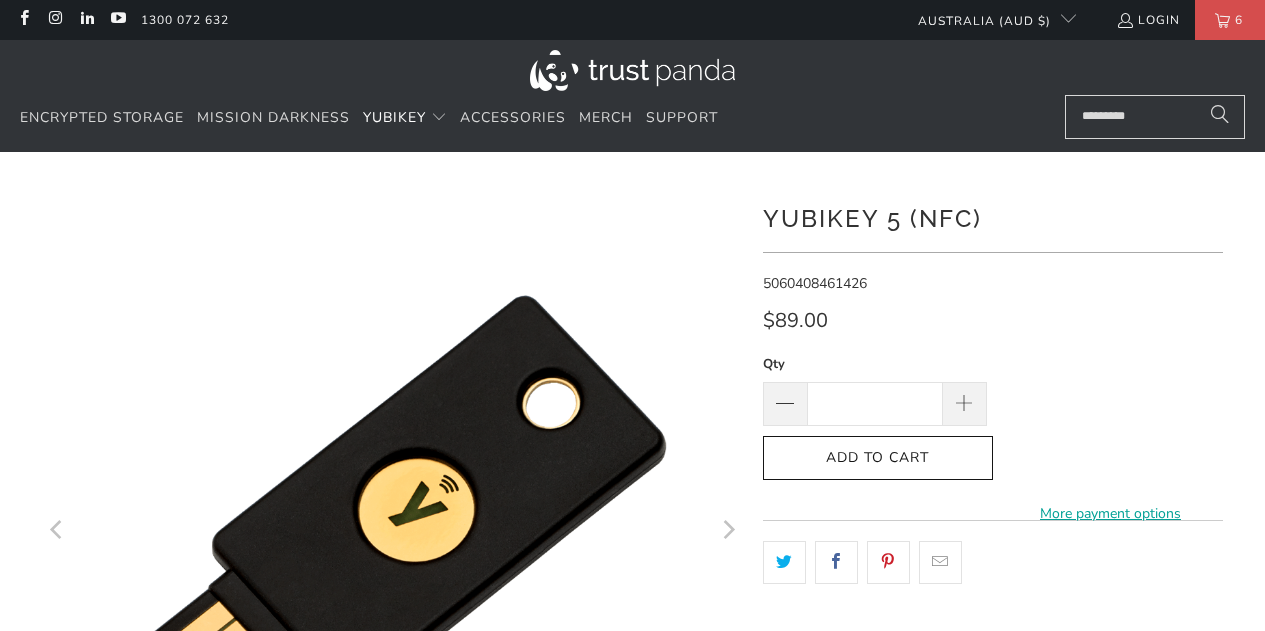 scroll, scrollTop: 0, scrollLeft: 0, axis: both 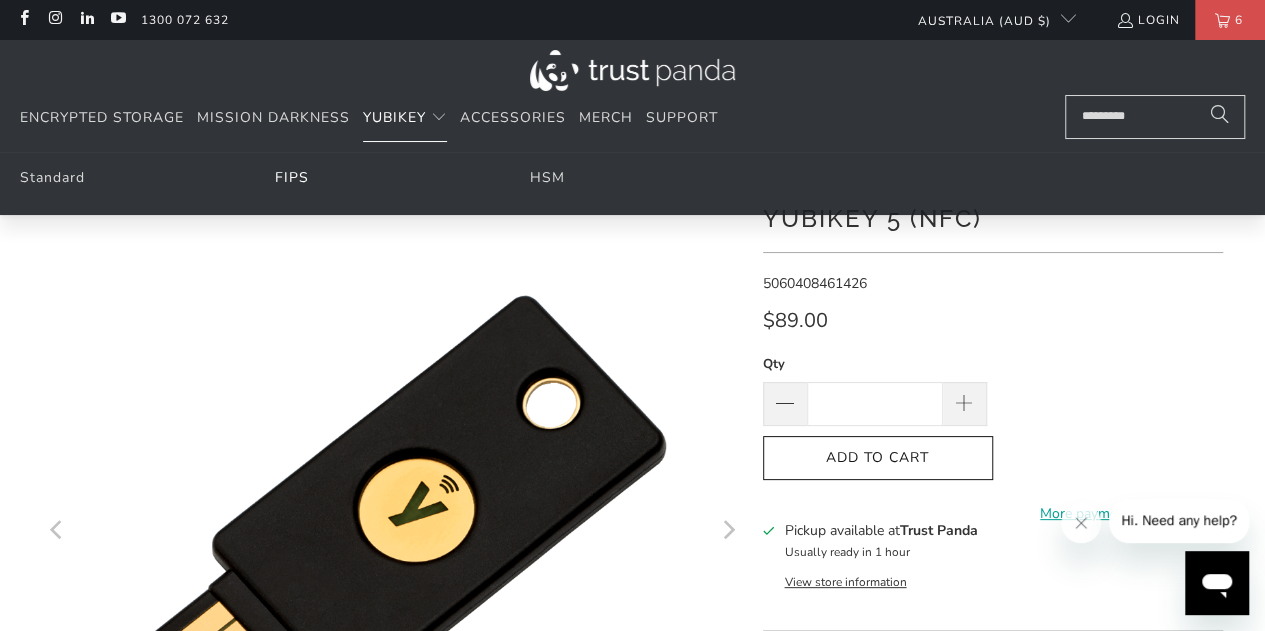 click on "FIPS" at bounding box center (292, 177) 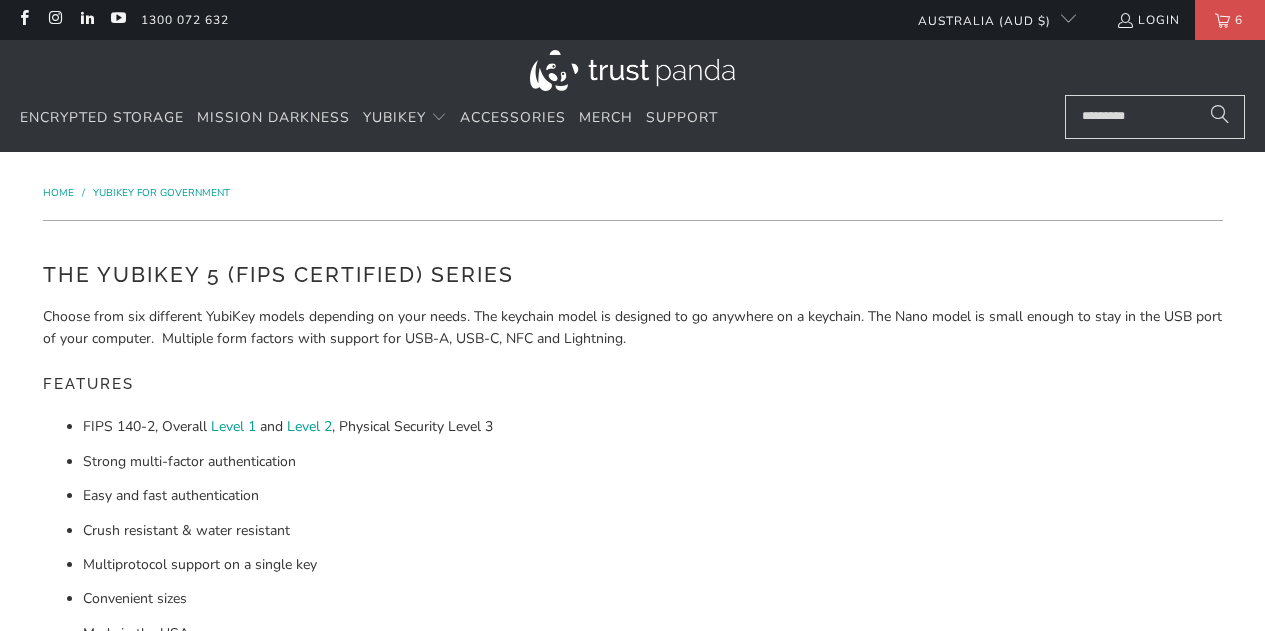 scroll, scrollTop: 0, scrollLeft: 0, axis: both 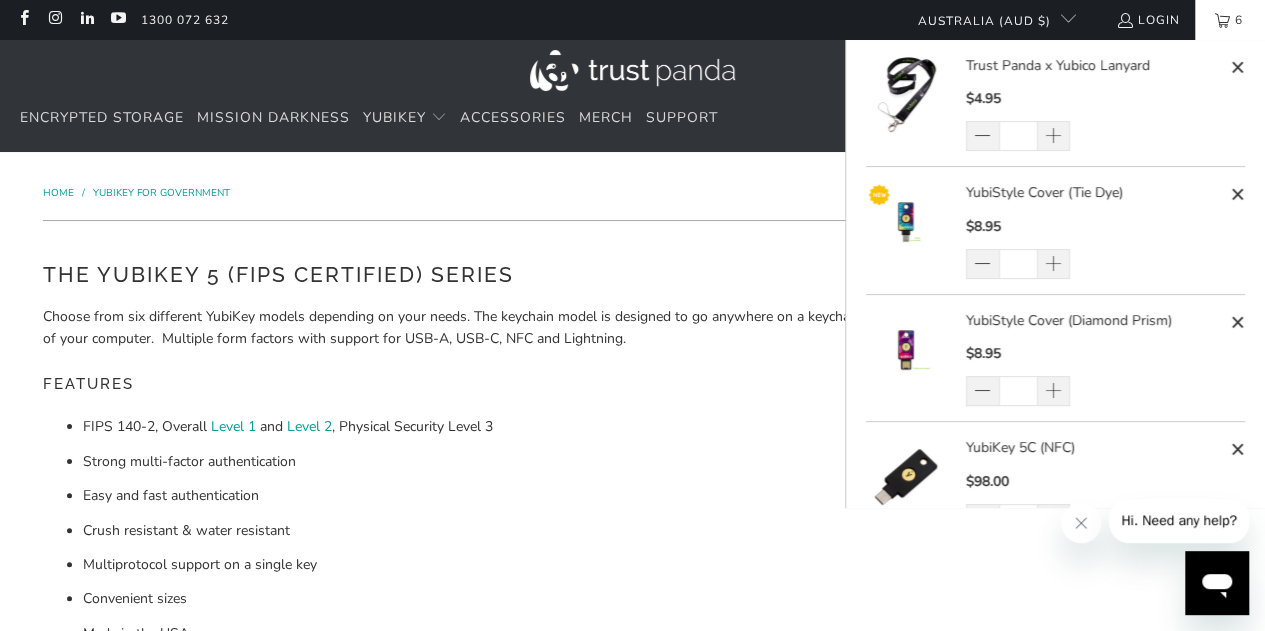 click on "6" at bounding box center (1230, 20) 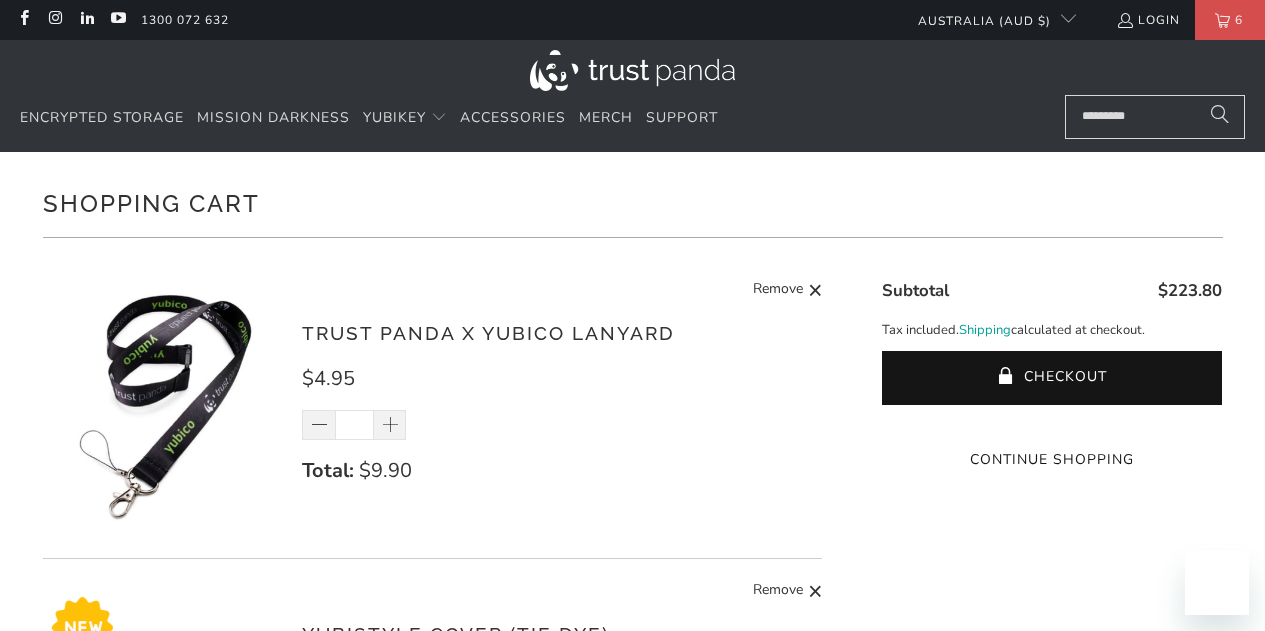 scroll, scrollTop: 0, scrollLeft: 0, axis: both 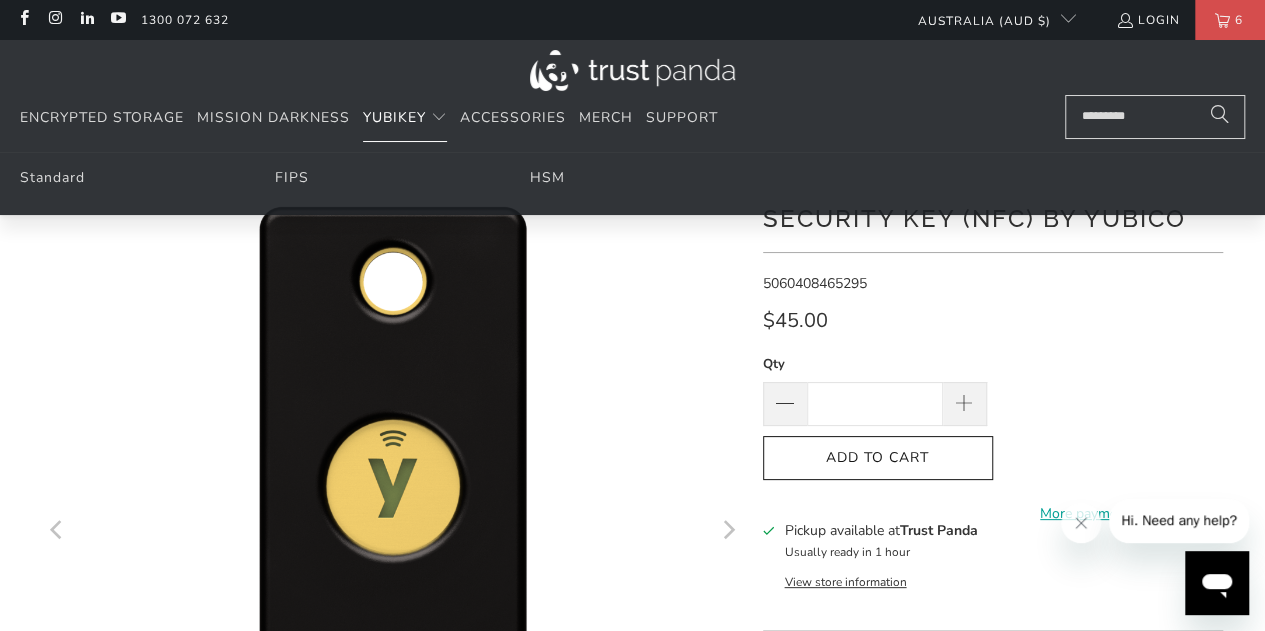 click on "Standard" at bounding box center [122, 178] 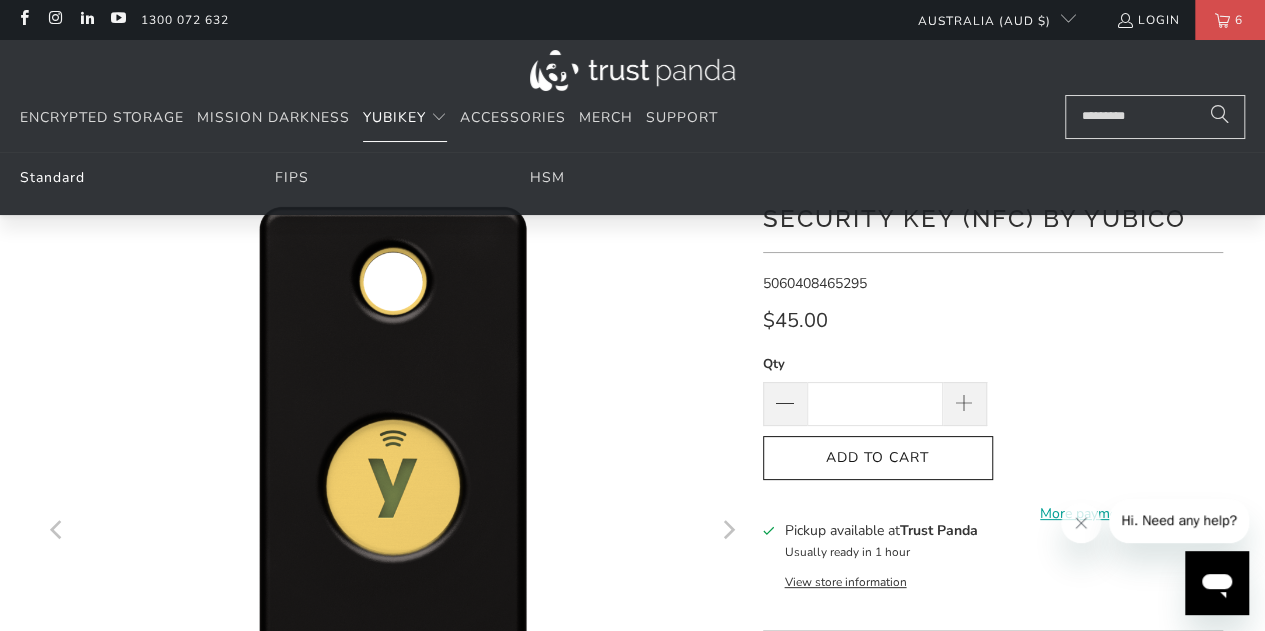 click on "Standard" at bounding box center (52, 177) 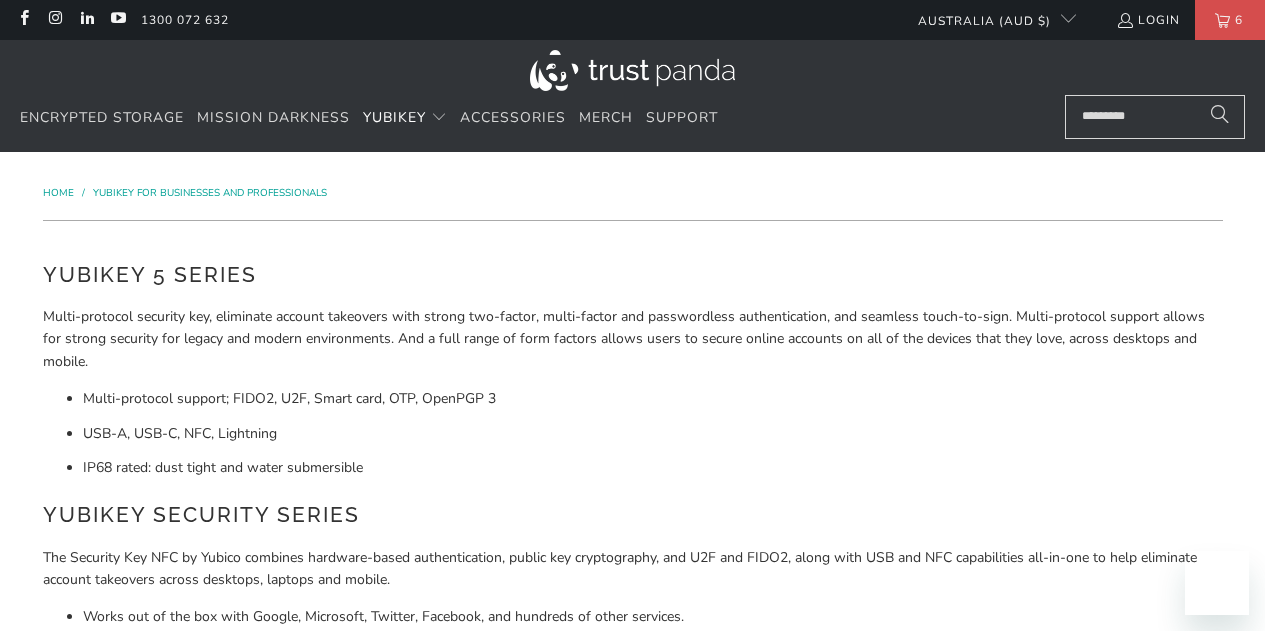 scroll, scrollTop: 0, scrollLeft: 0, axis: both 